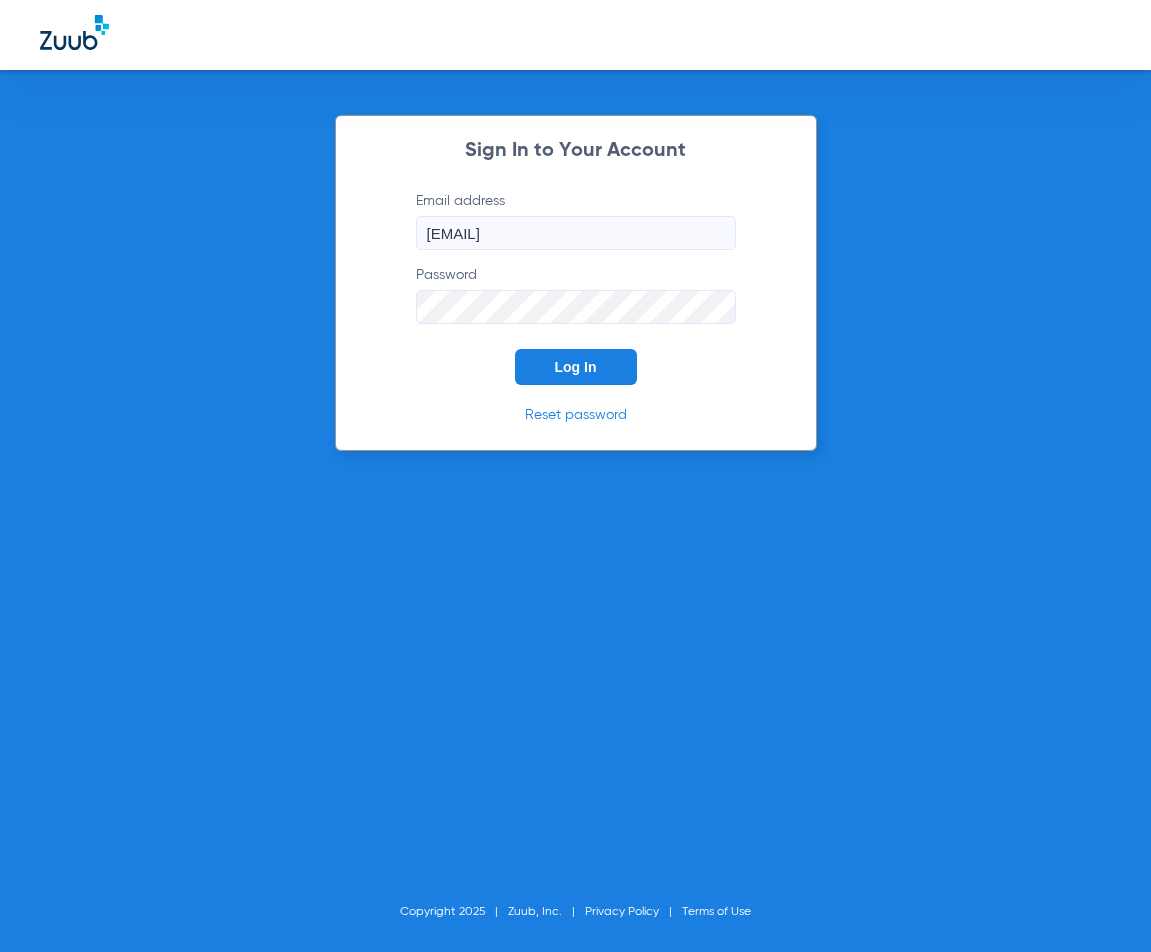 scroll, scrollTop: 0, scrollLeft: 0, axis: both 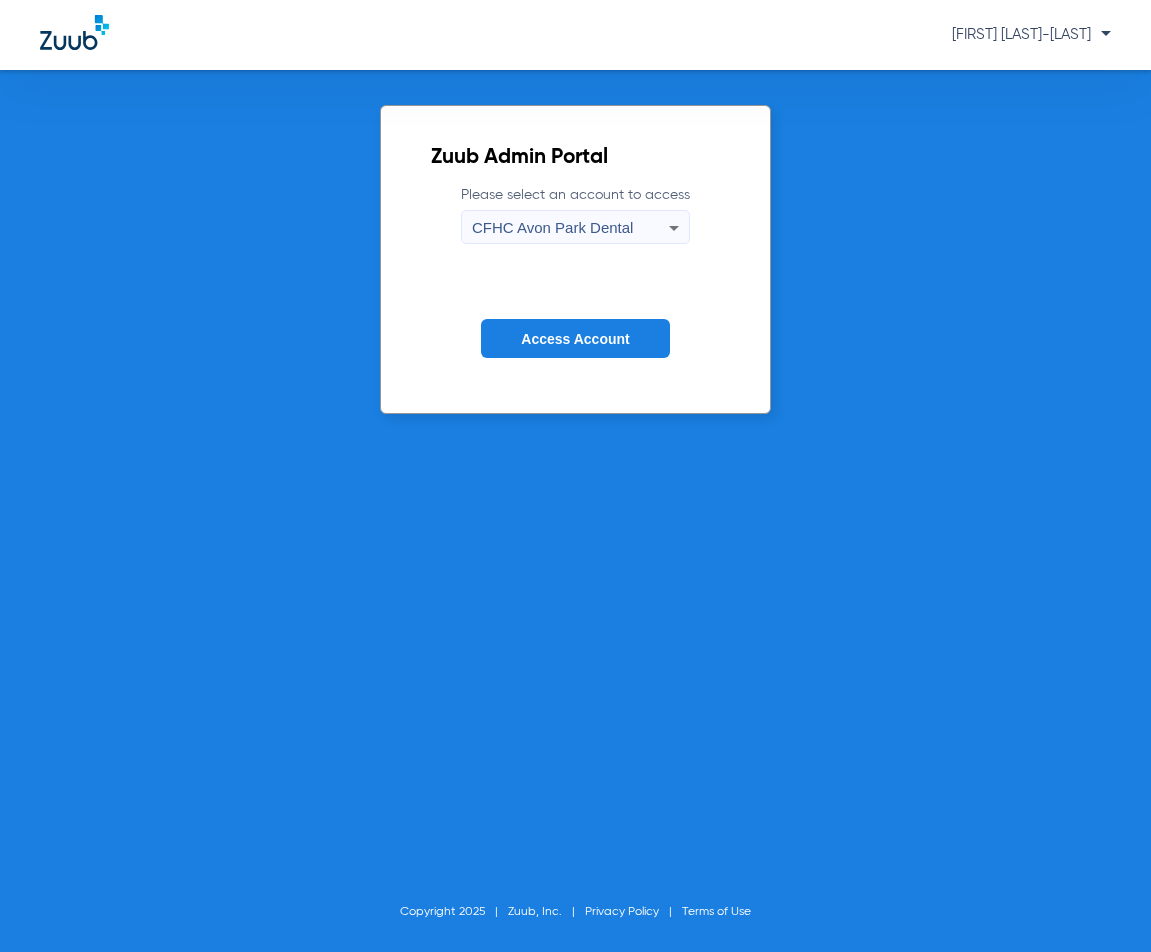 click on "CFHC Avon Park Dental" at bounding box center (552, 227) 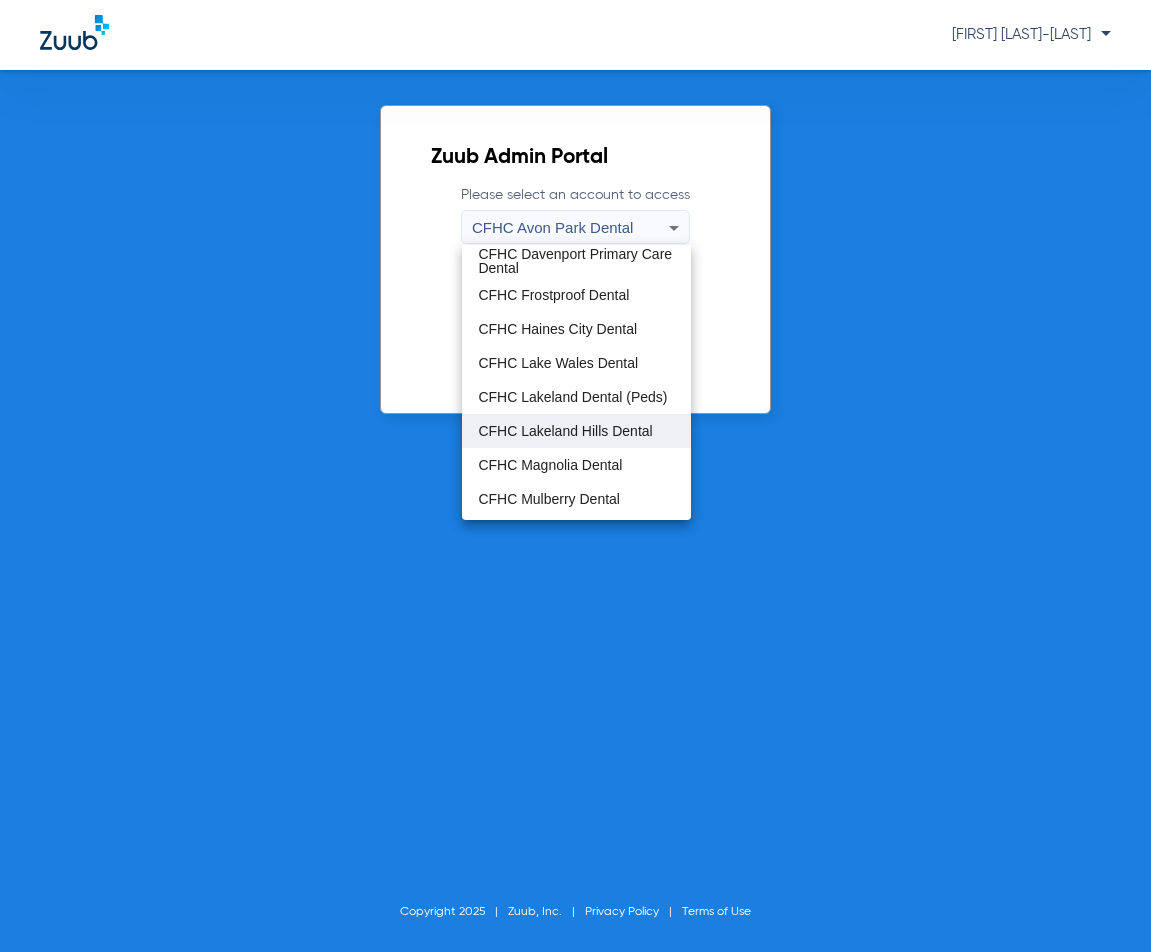 scroll, scrollTop: 133, scrollLeft: 0, axis: vertical 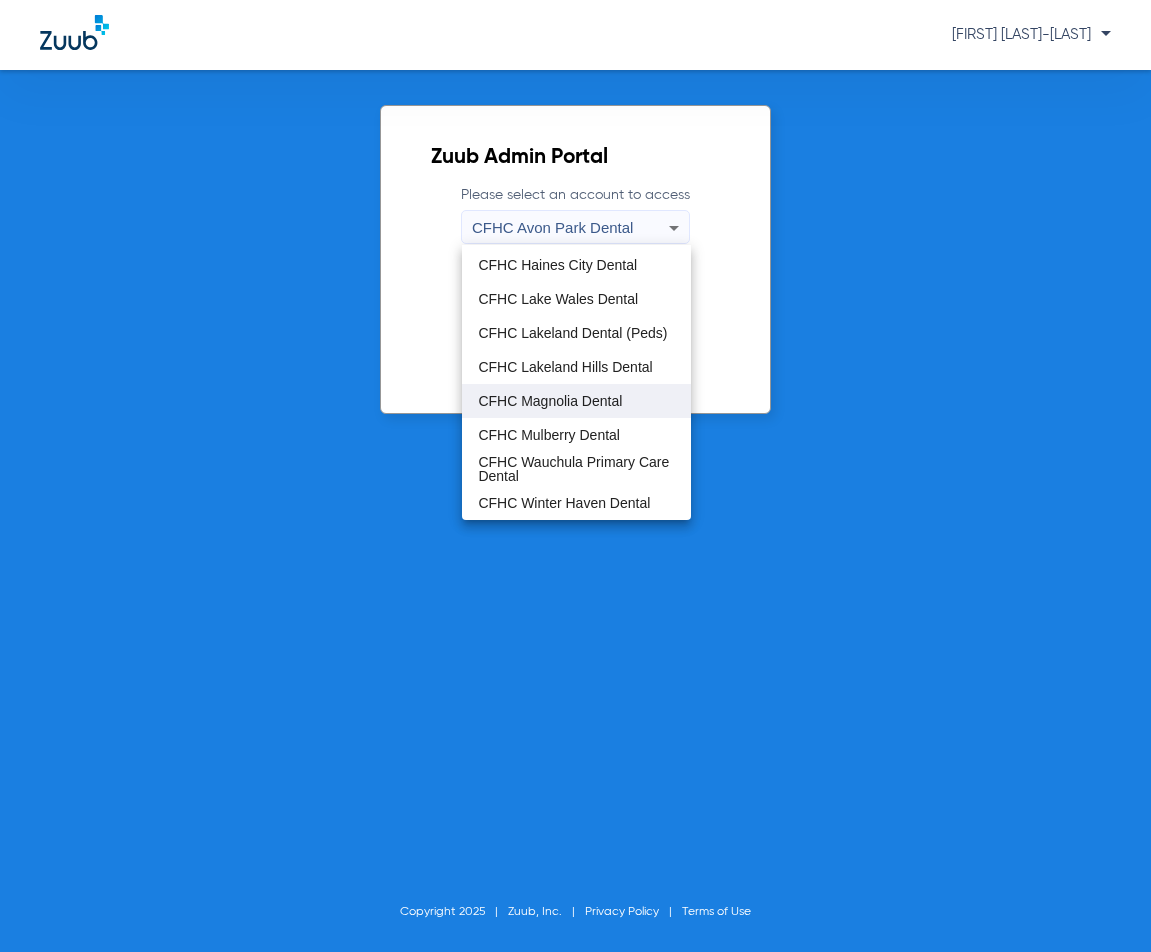 click on "CFHC Magnolia Dental" at bounding box center [550, 401] 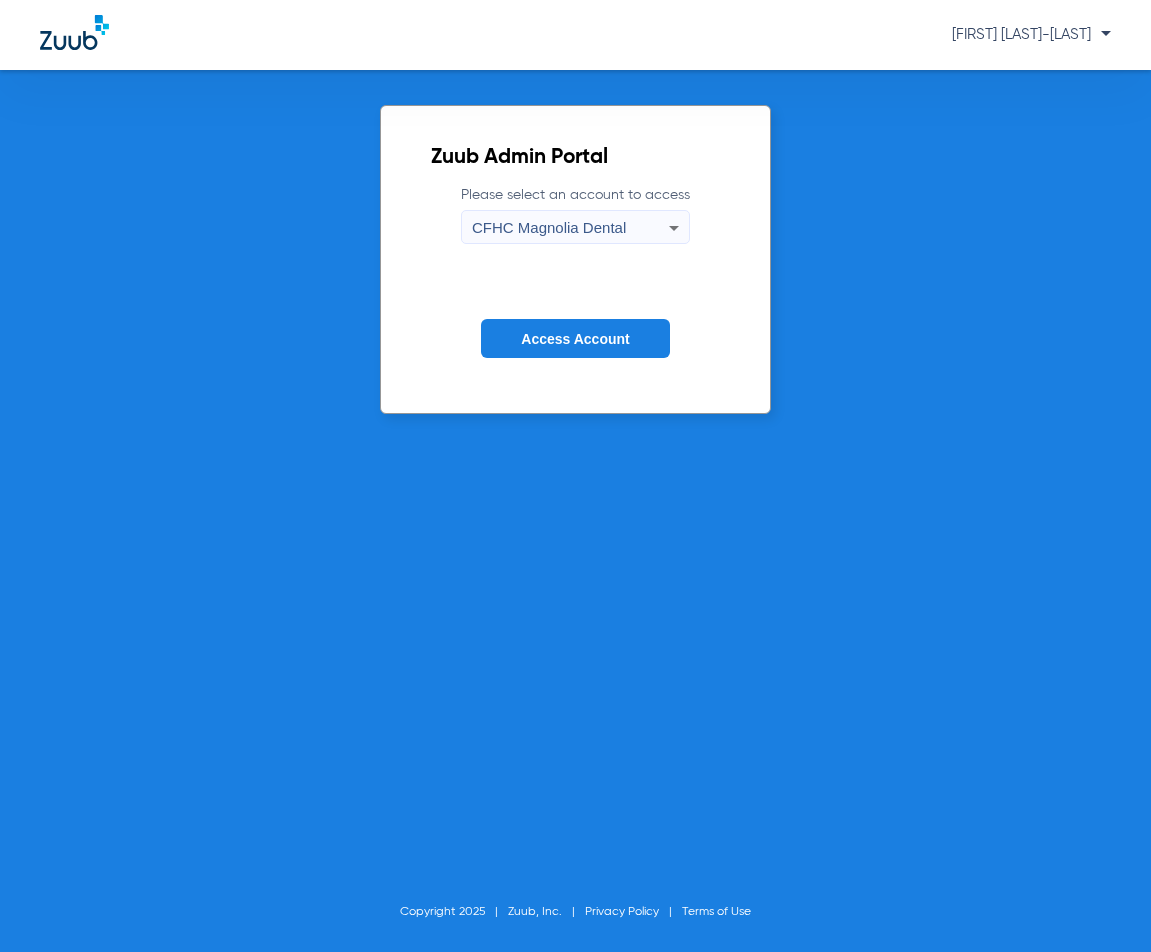 click on "Access Account" 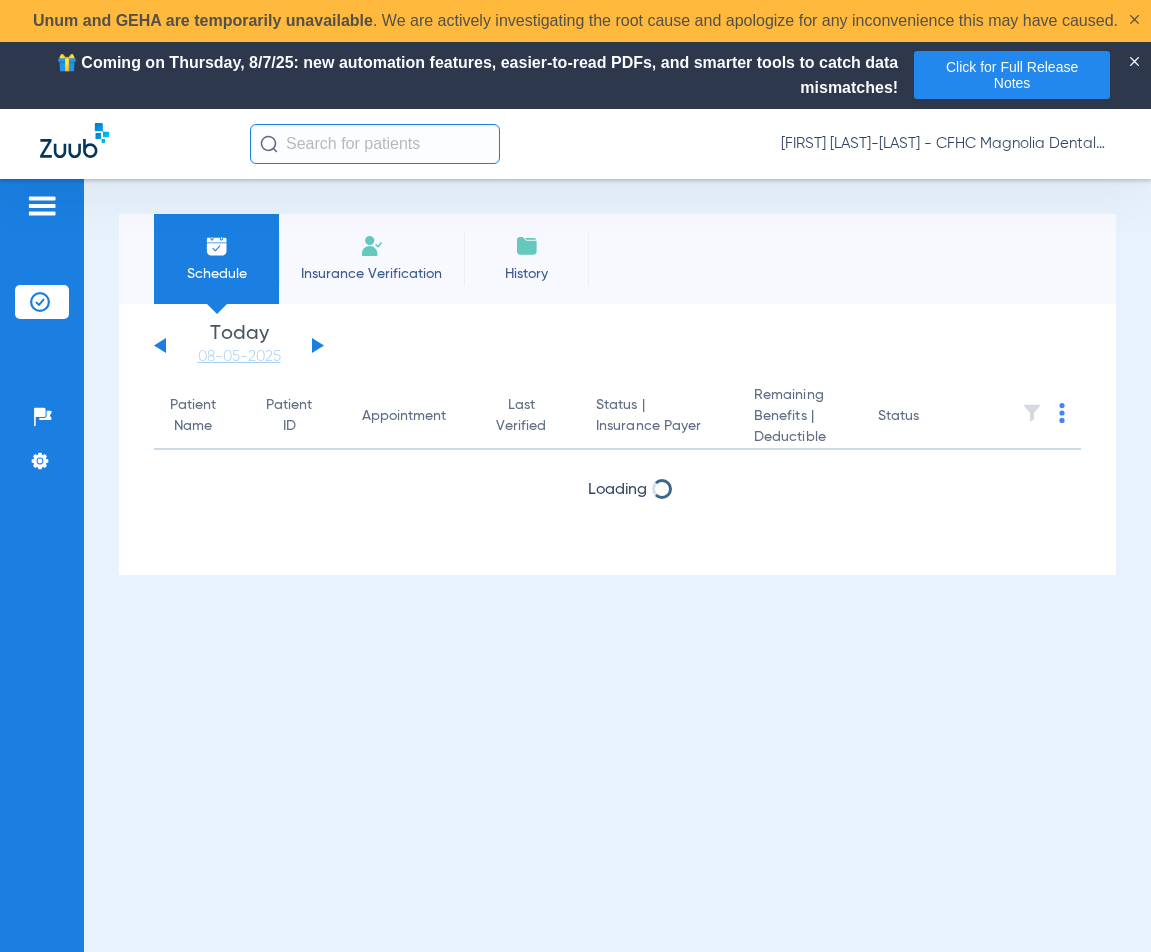 click 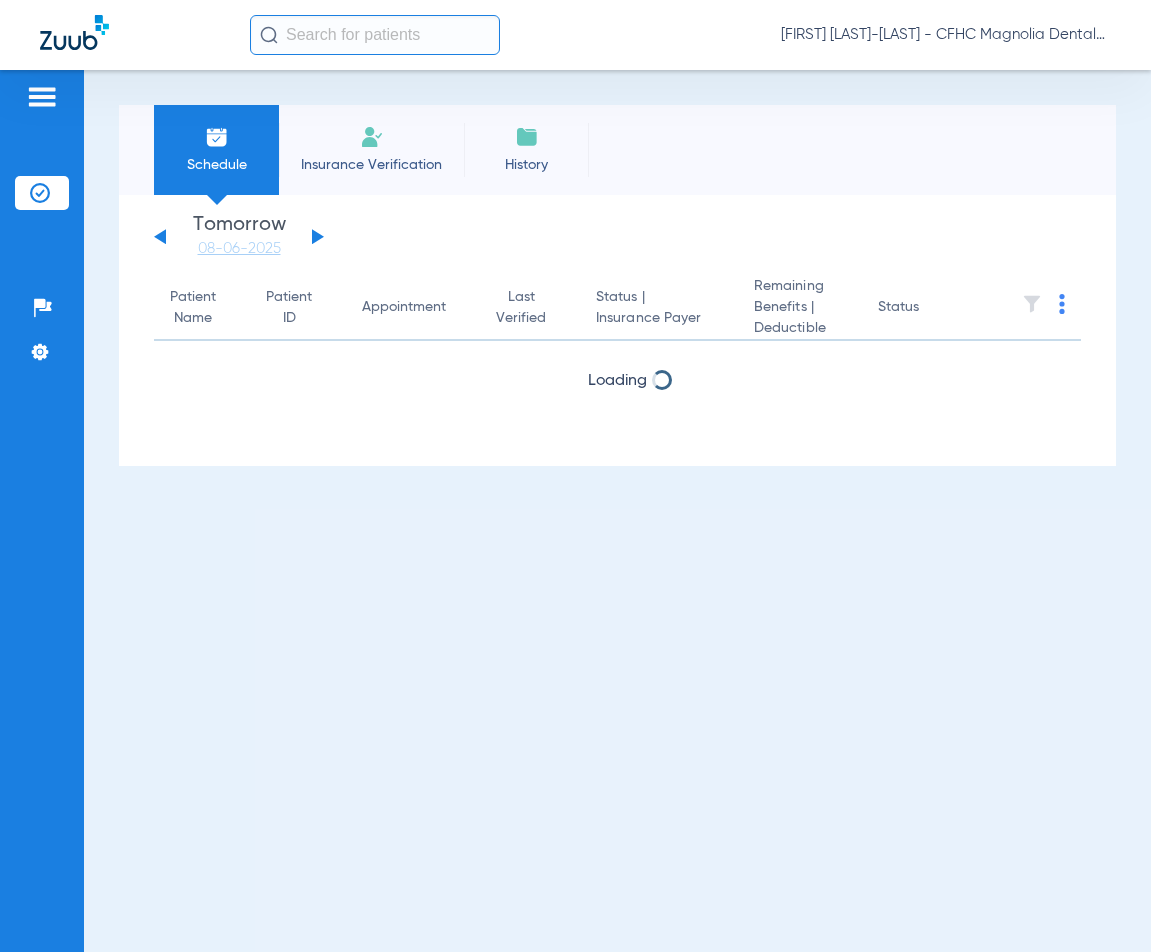click on "Sunday   06-01-2025   Monday   06-02-2025   Tuesday   06-03-2025   Wednesday   06-04-2025   Thursday   06-05-2025   Friday   06-06-2025   Saturday   06-07-2025   Sunday   06-08-2025   Monday   06-09-2025   Tuesday   06-10-2025   Wednesday   06-11-2025   Thursday   06-12-2025   Friday   06-13-2025   Saturday   06-14-2025   Sunday   06-15-2025   Monday   06-16-2025   Tuesday   06-17-2025   Wednesday   06-18-2025   Thursday   06-19-2025   Friday   06-20-2025   Saturday   06-21-2025   Sunday   06-22-2025   Monday   06-23-2025   Tuesday   06-24-2025   Wednesday   06-25-2025   Thursday   06-26-2025   Friday   06-27-2025   Saturday   06-28-2025   Sunday   06-29-2025   Monday   06-30-2025   Tuesday   07-01-2025   Wednesday   07-02-2025   Thursday   07-03-2025   Friday   07-04-2025   Saturday   07-05-2025   Sunday   07-06-2025   Monday   07-07-2025   Tuesday   07-08-2025   Wednesday   07-09-2025   Thursday   07-10-2025   Friday   07-11-2025   Saturday   07-12-2025   Sunday   07-13-2025   Monday   07-14-2025   Friday" 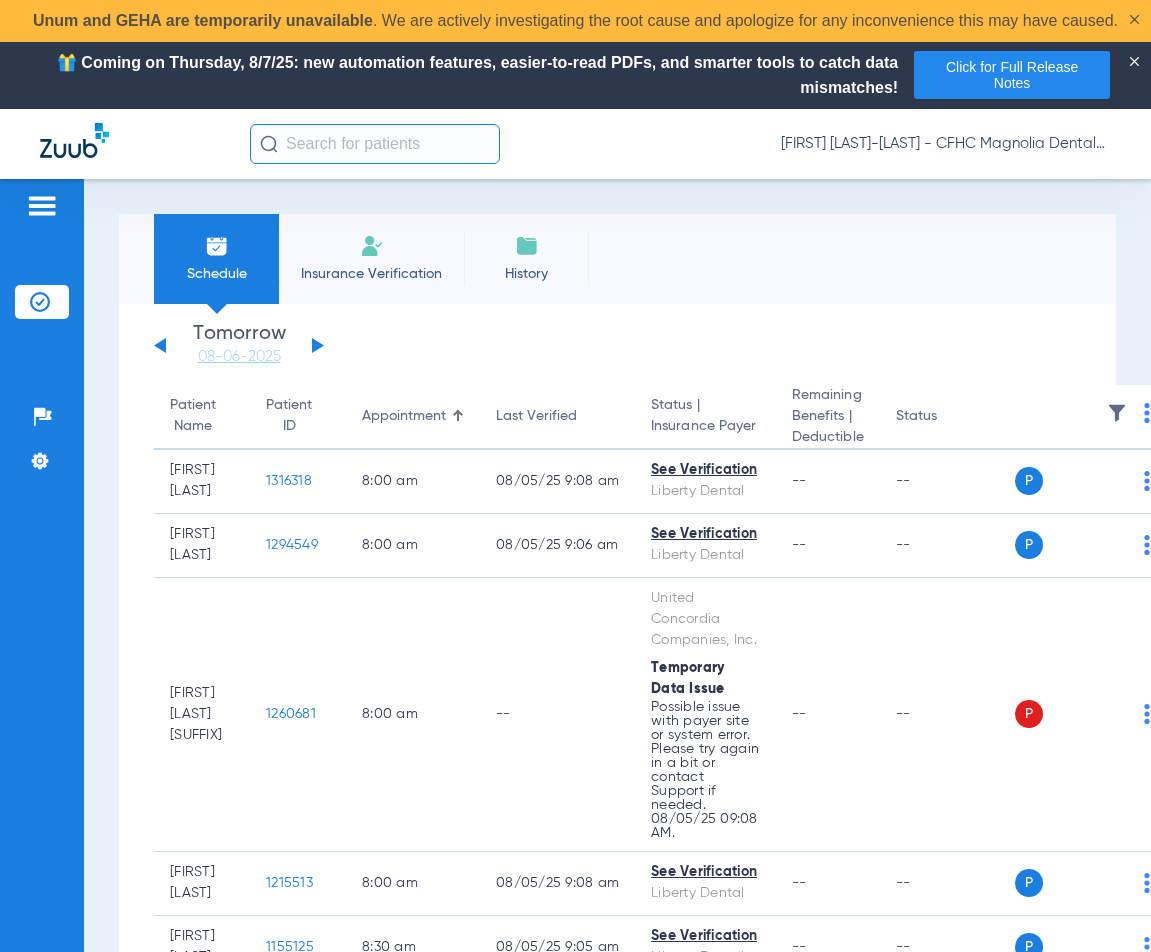 click 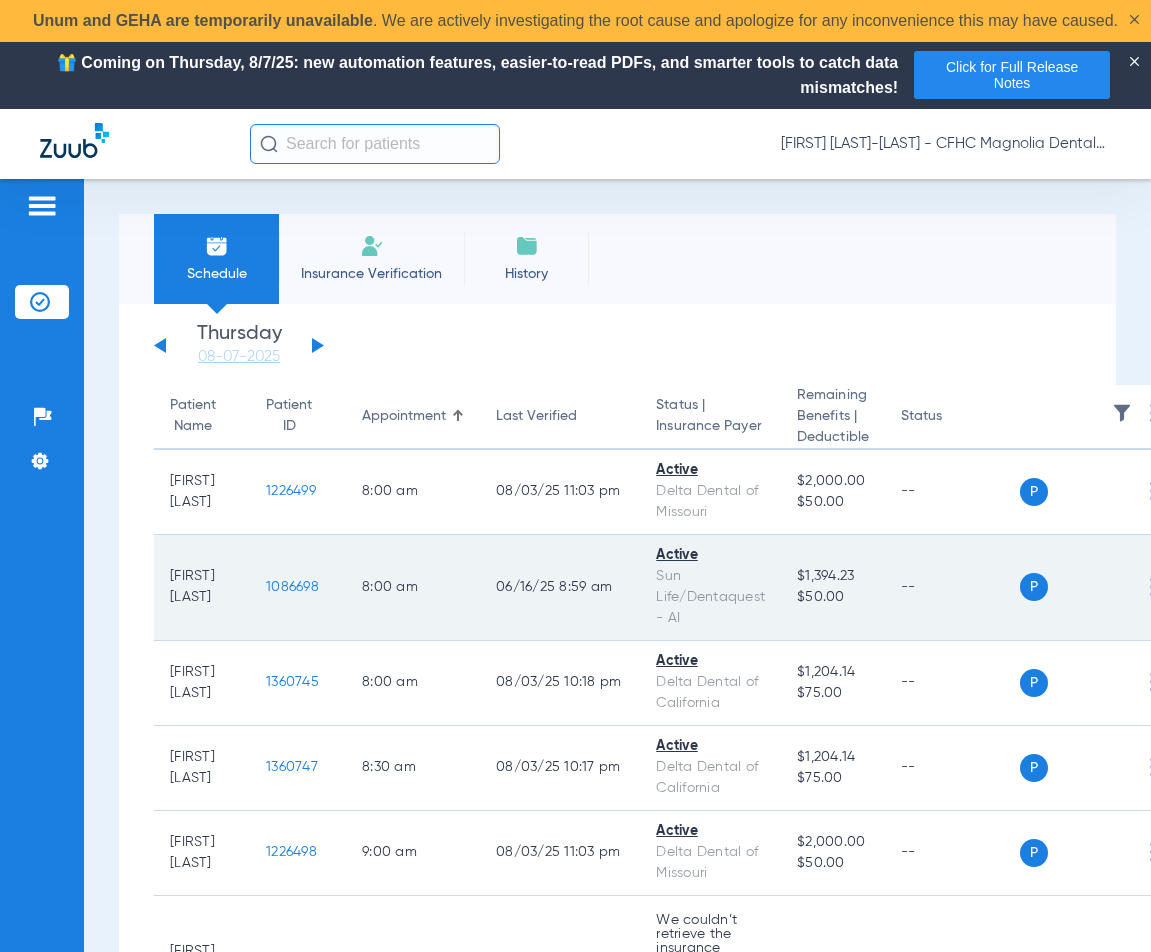 click on "1086698" 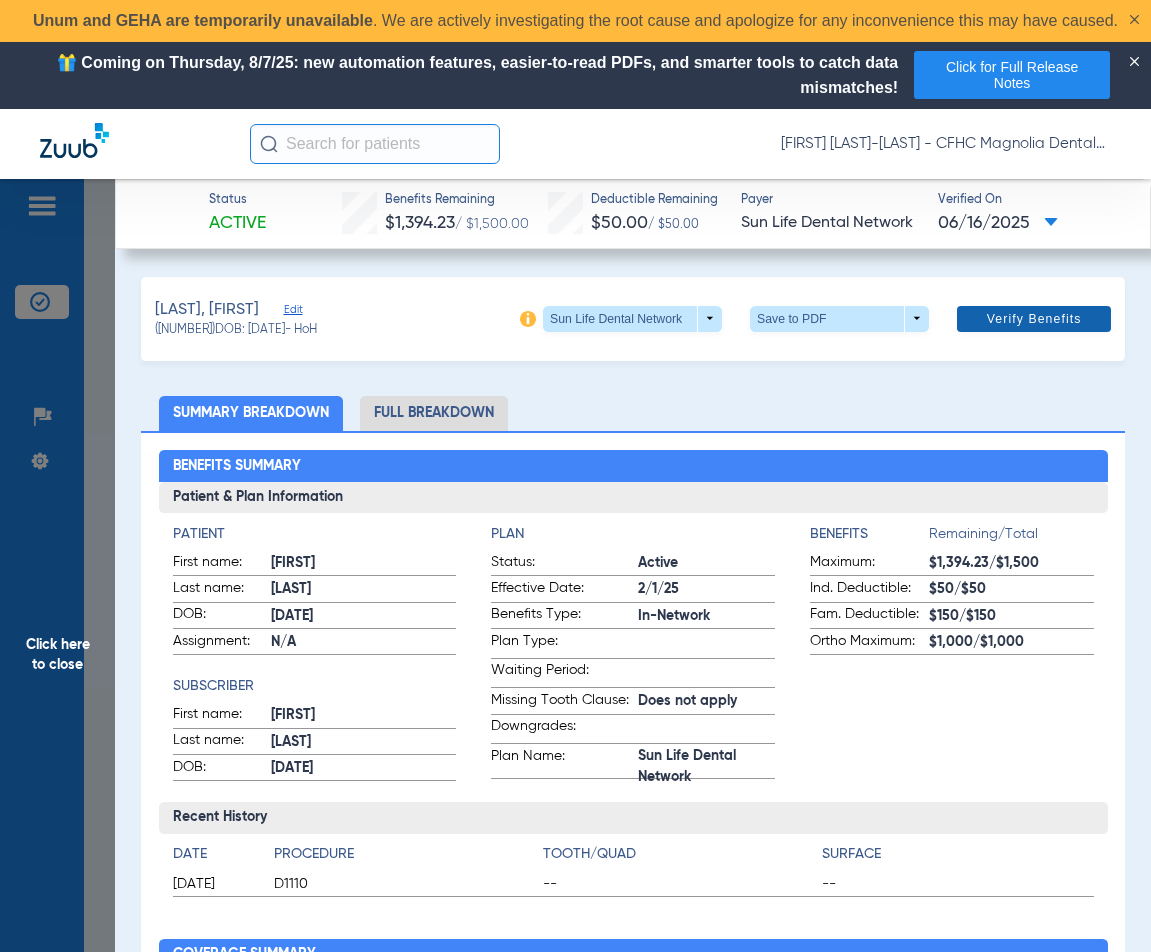 click 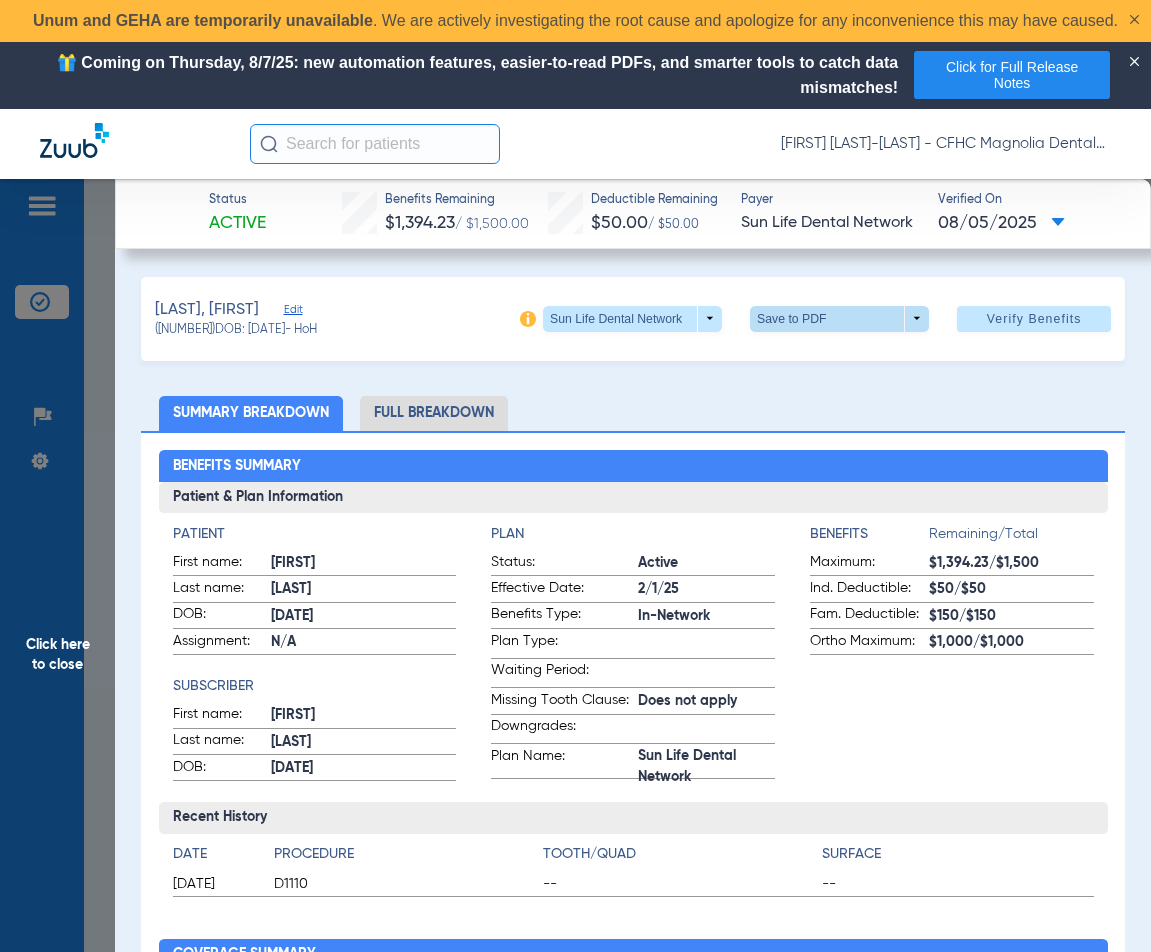 click 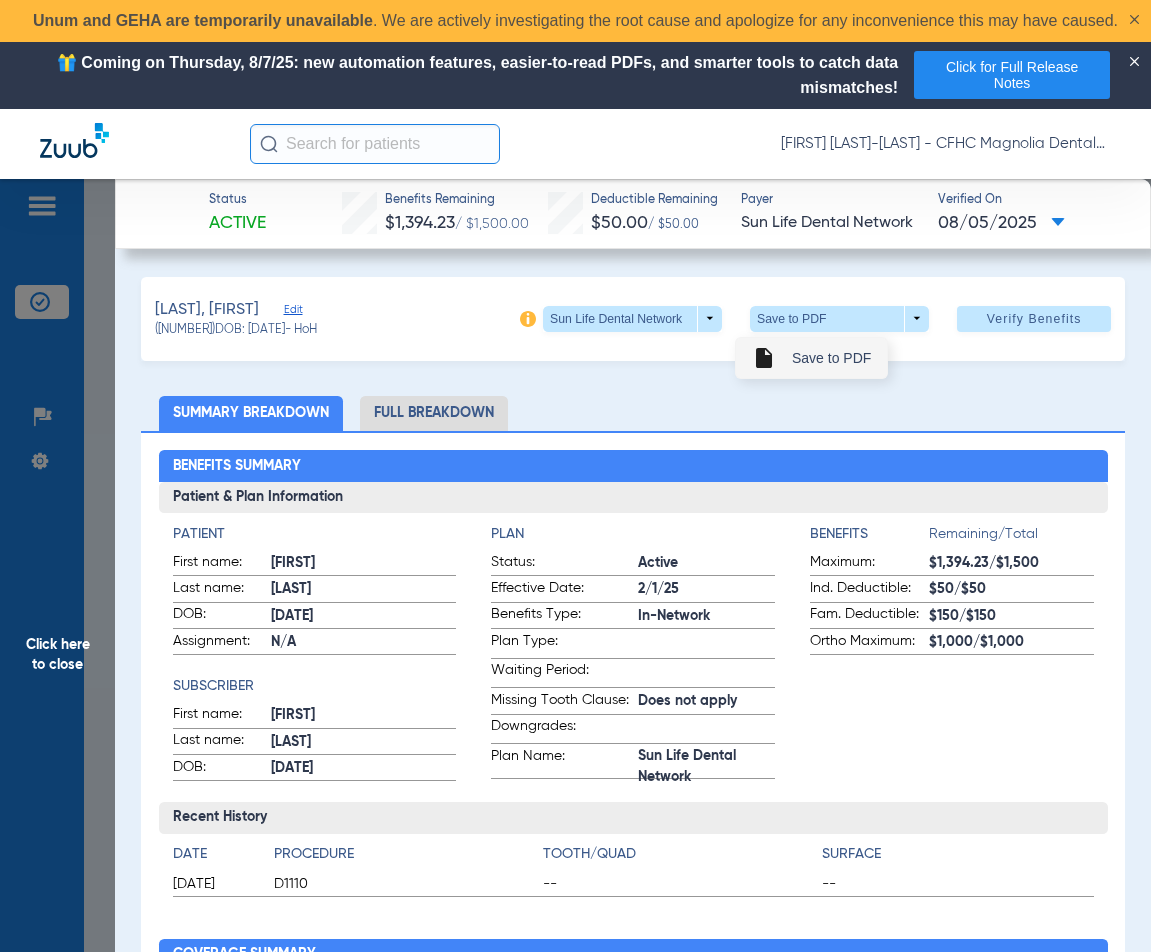 click on "Save to PDF" at bounding box center (831, 358) 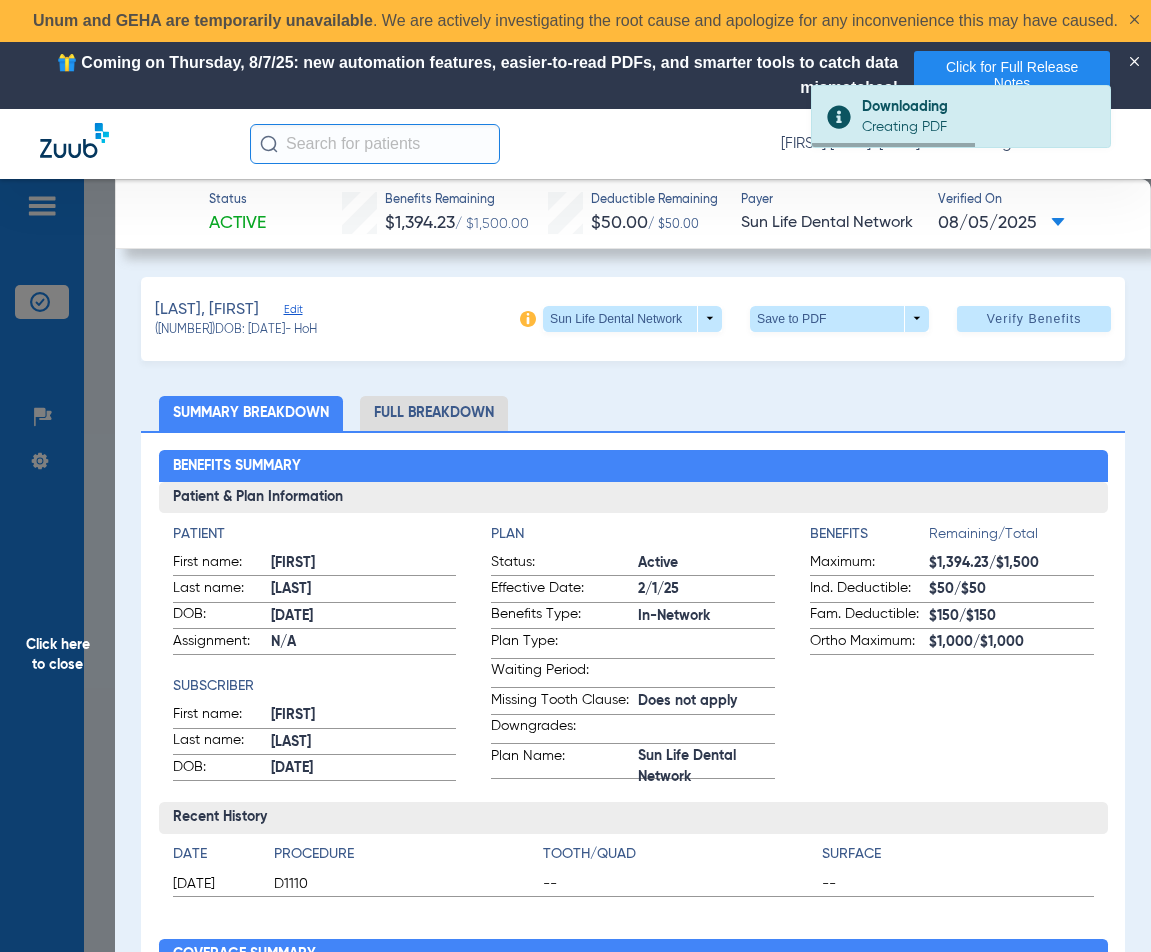 drag, startPoint x: 305, startPoint y: 332, endPoint x: 245, endPoint y: 335, distance: 60.074955 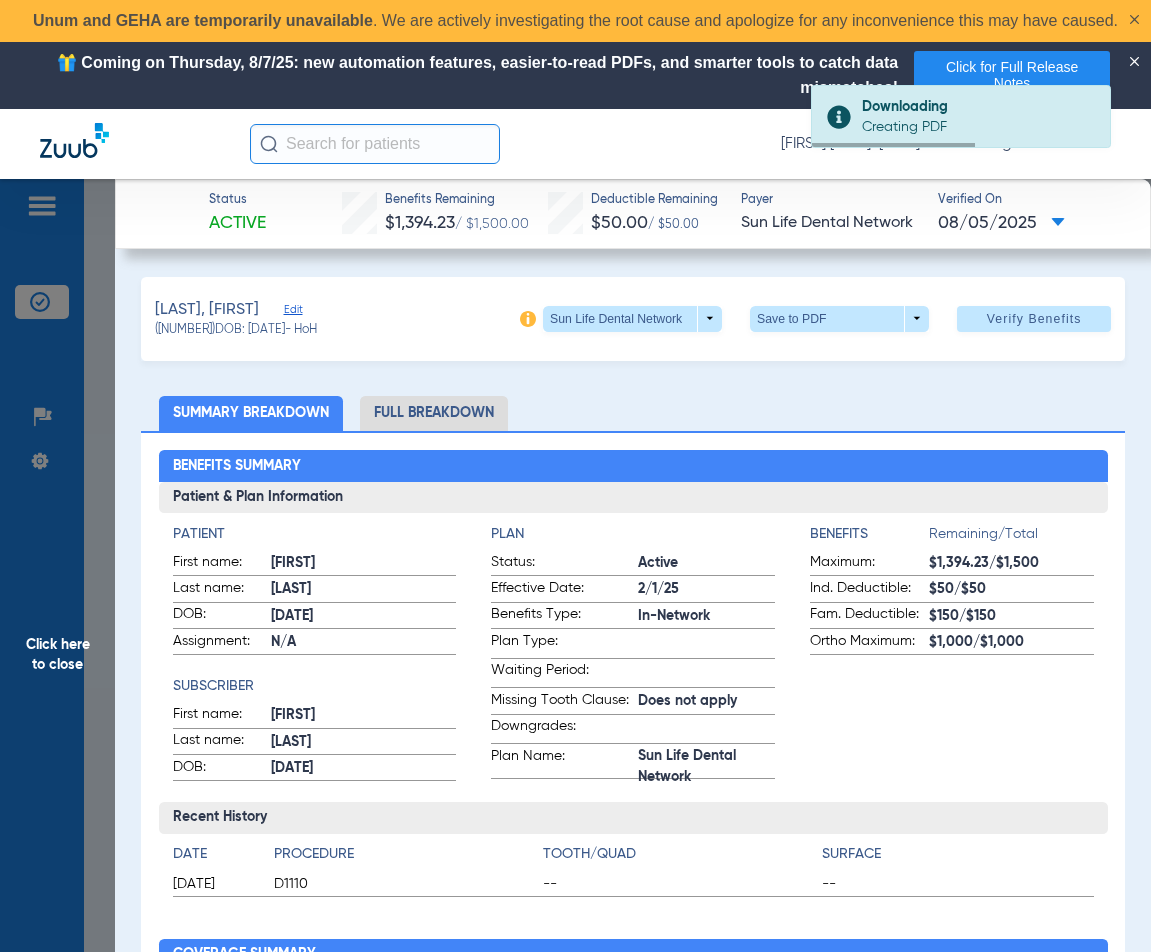 click on "(1086698)   DOB: 09/22/1994   - HoH" 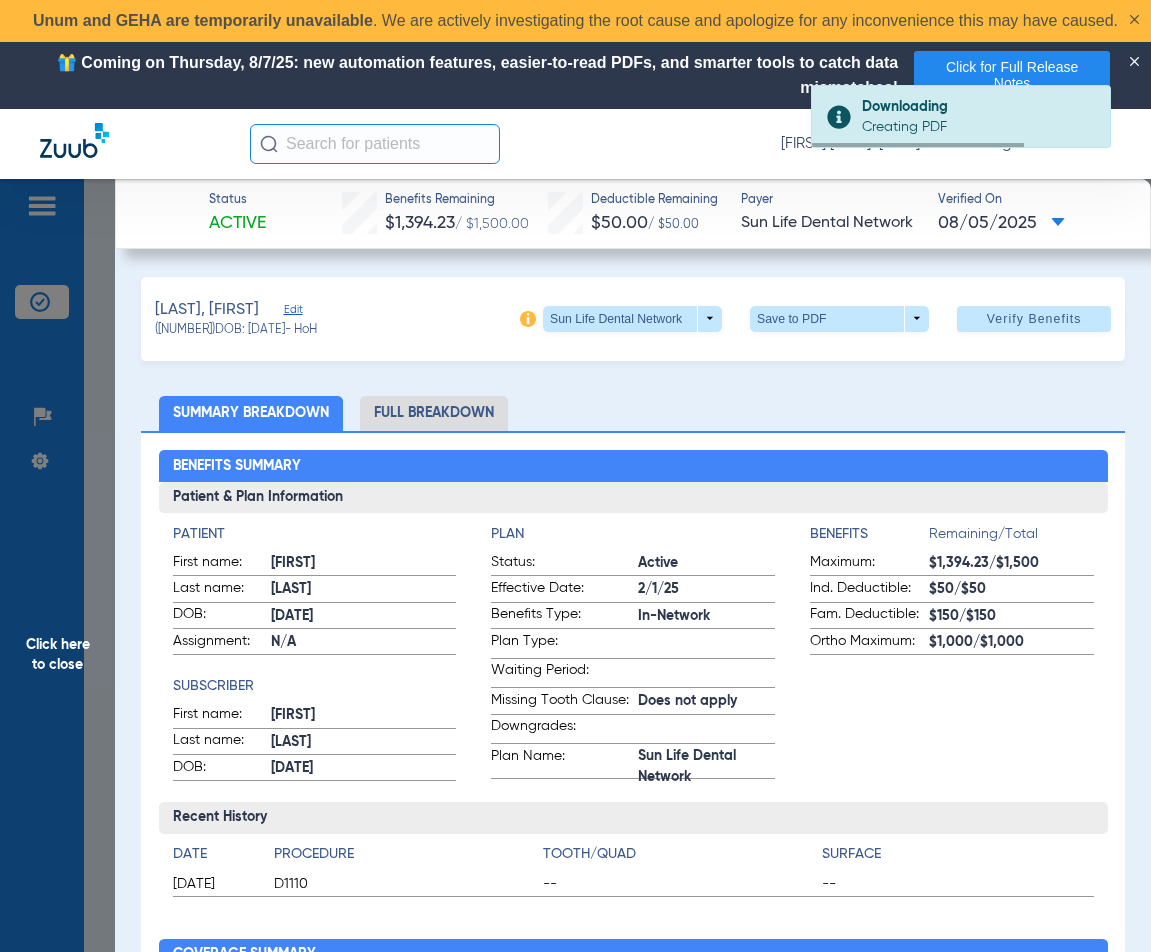 copy on "09/22/1994" 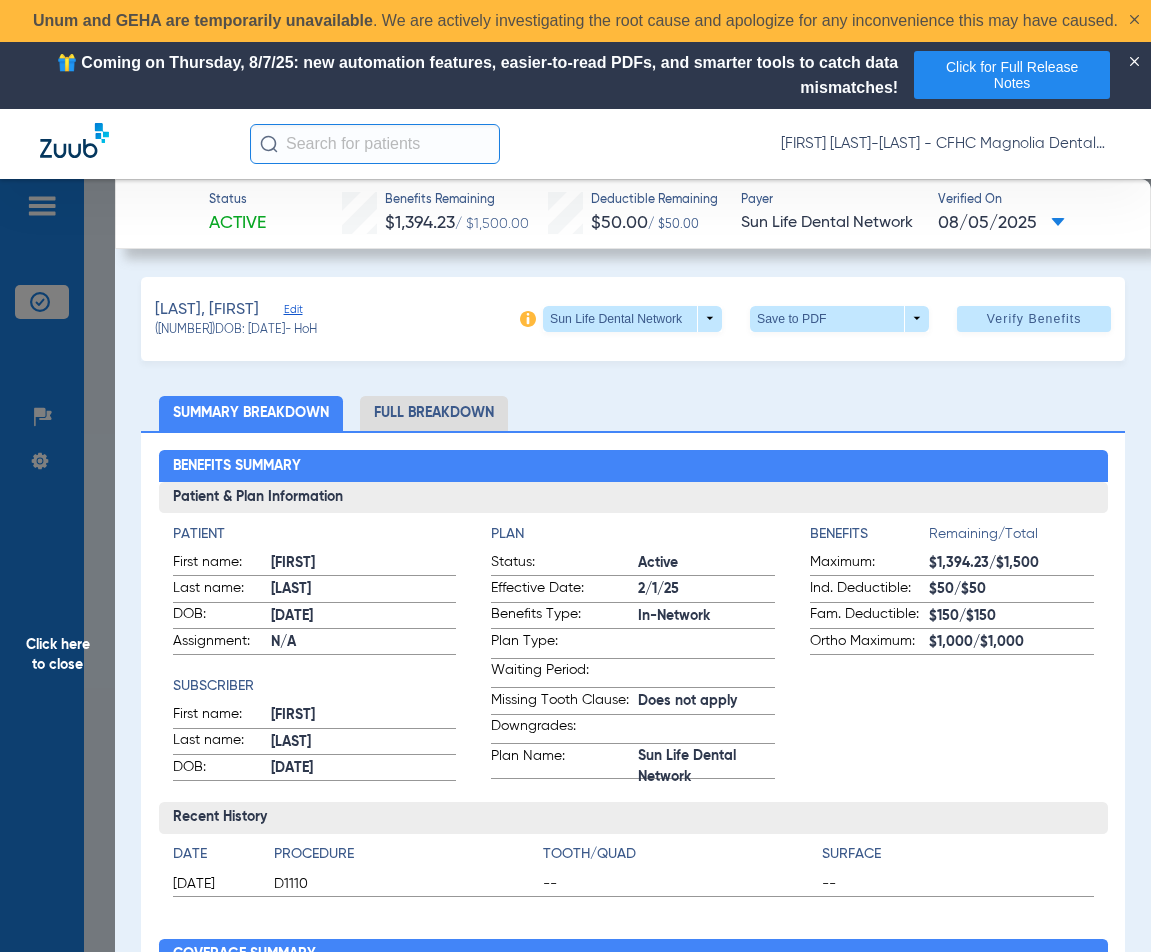 click on "Benefits Summary" 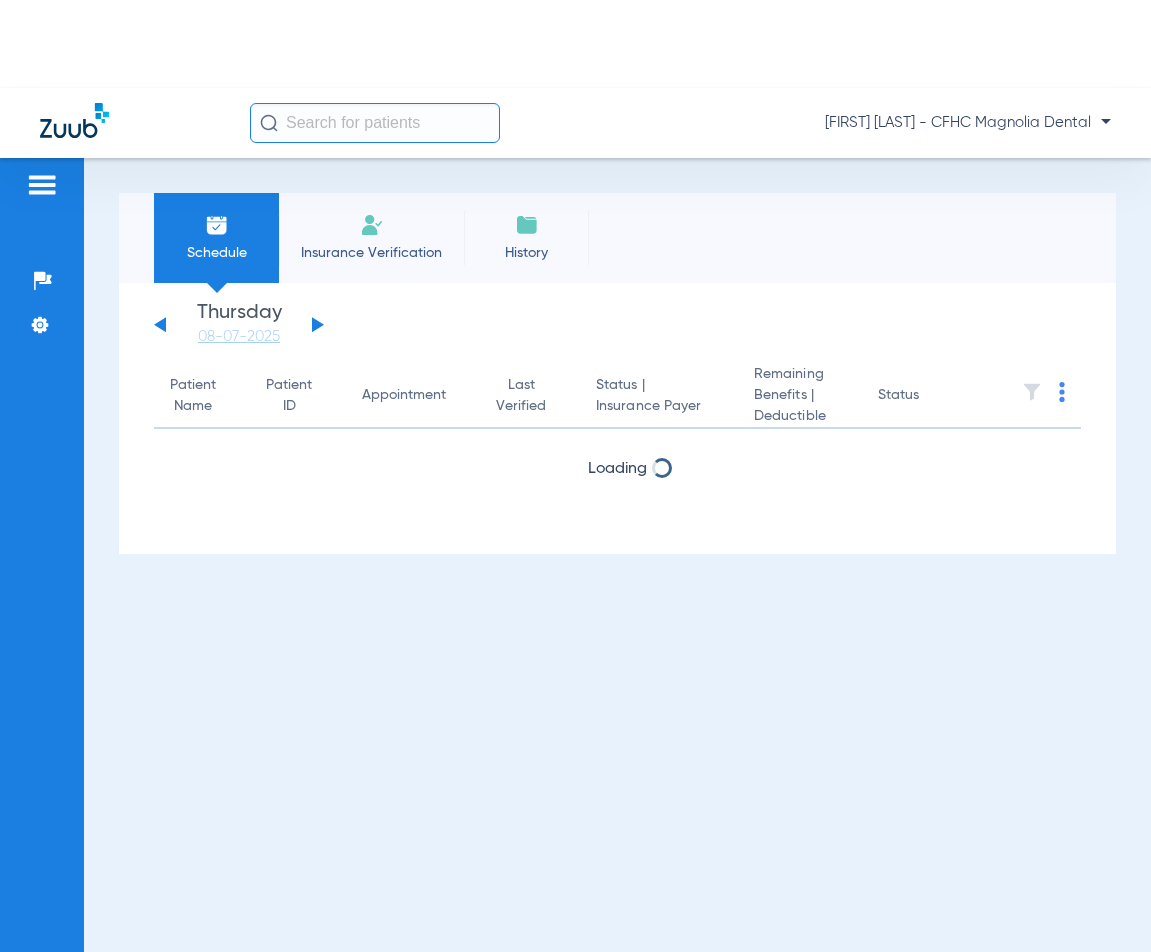 scroll, scrollTop: 0, scrollLeft: 0, axis: both 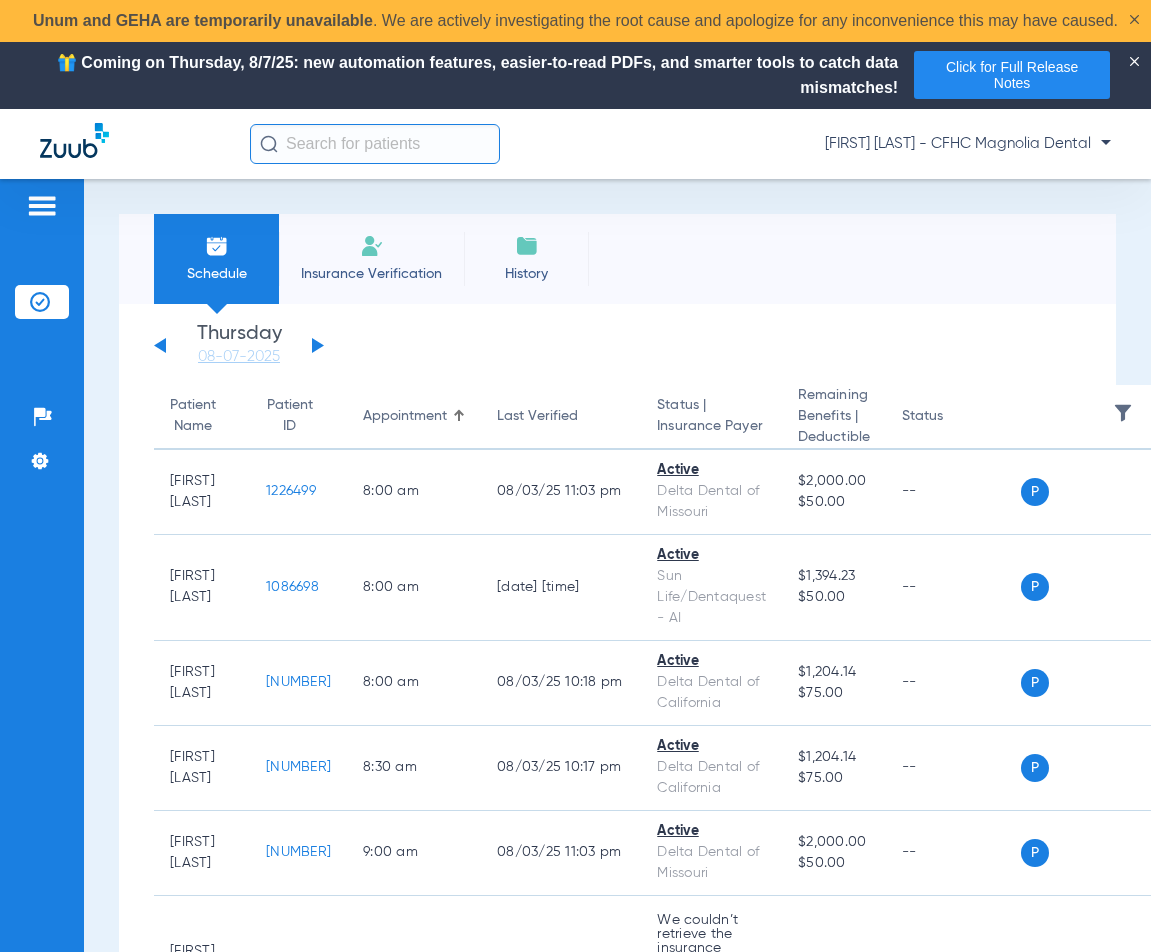 click on "Patients  Insurance Verification  Setup  Help Center Settings" 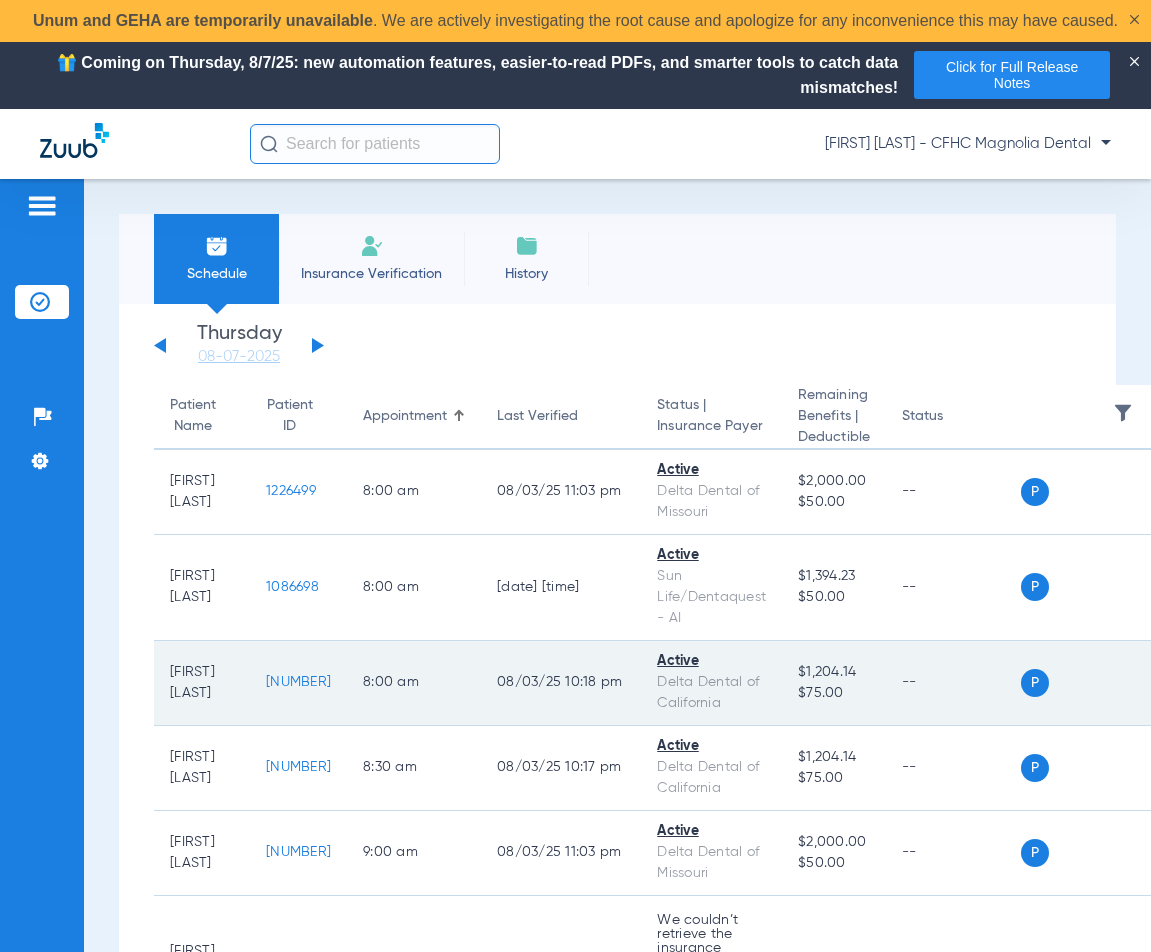 click on "[NUMBER]" 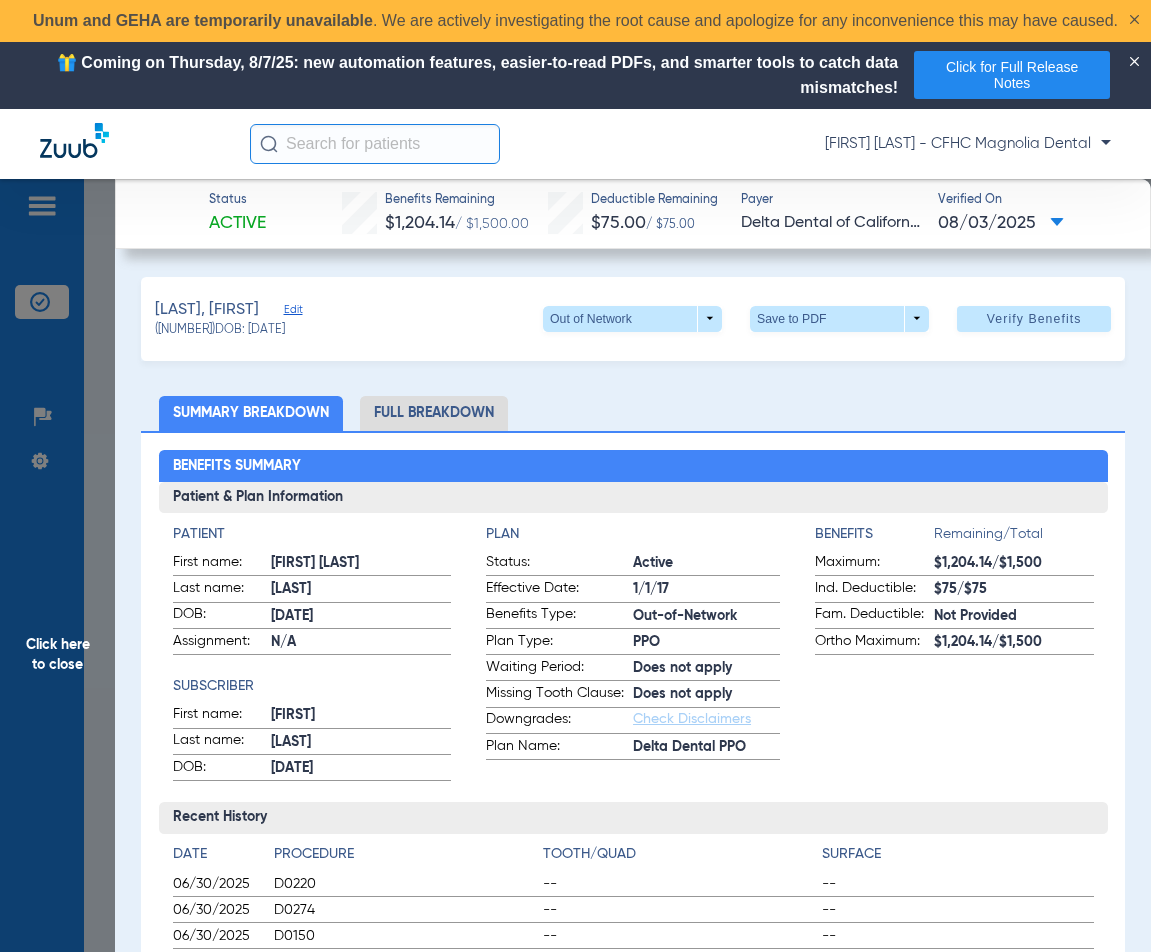 click 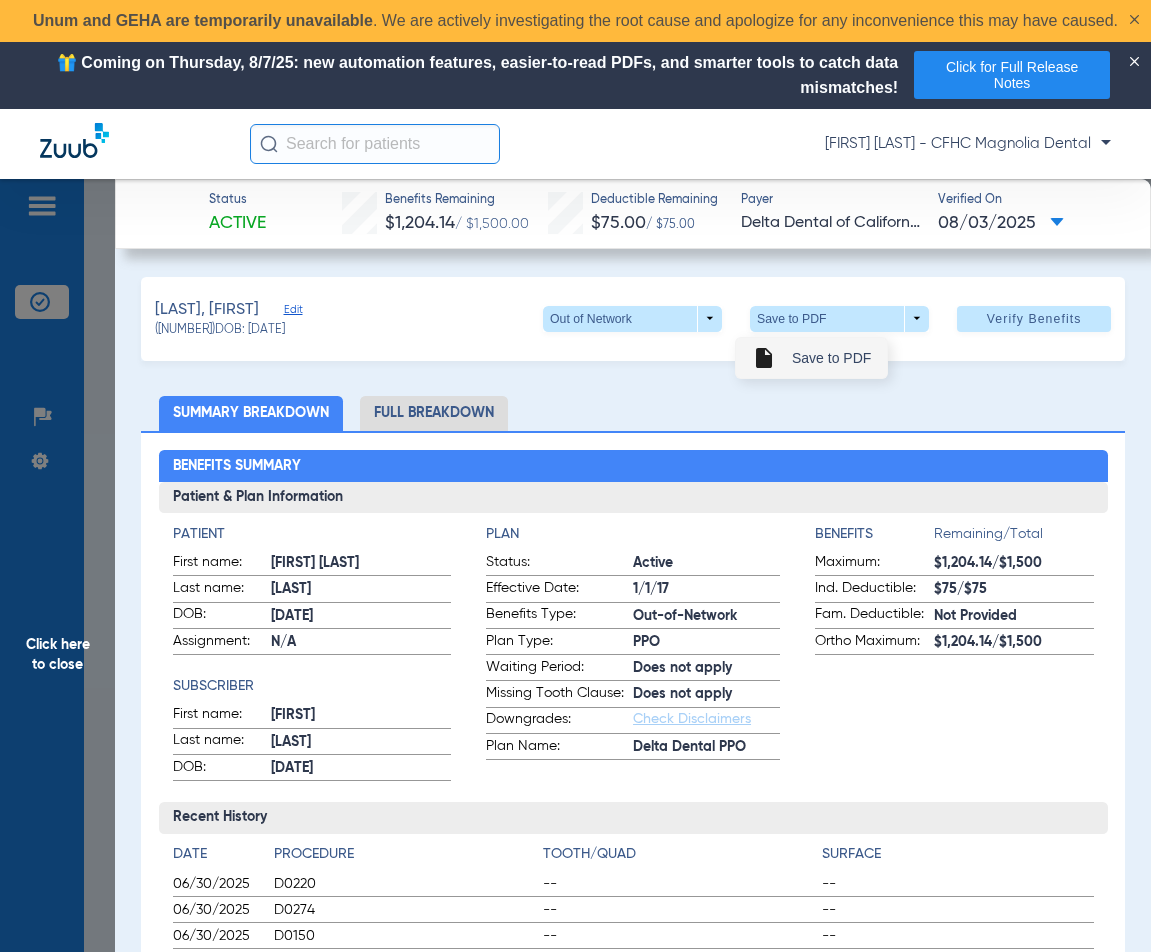 click on "Save to PDF" at bounding box center [831, 358] 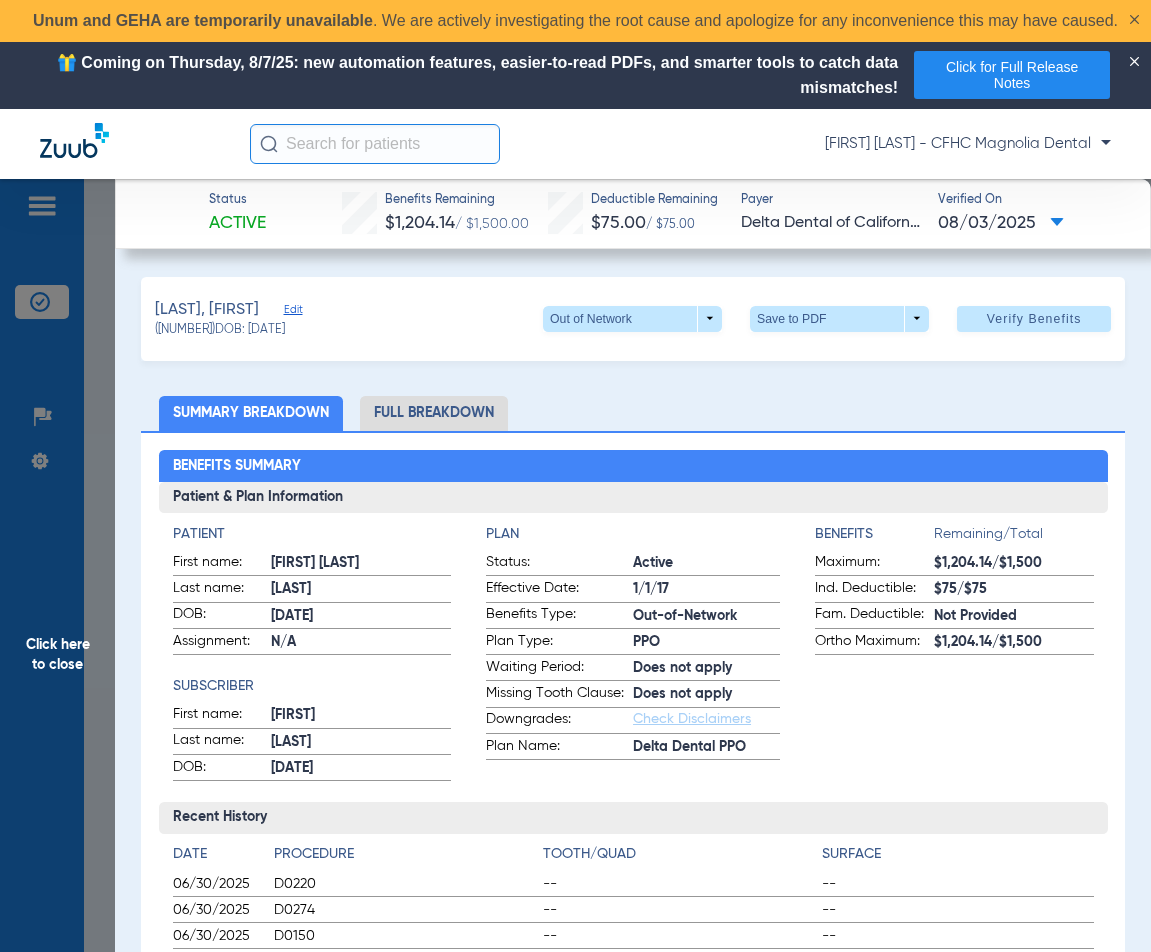 drag, startPoint x: 311, startPoint y: 334, endPoint x: 243, endPoint y: 332, distance: 68.0294 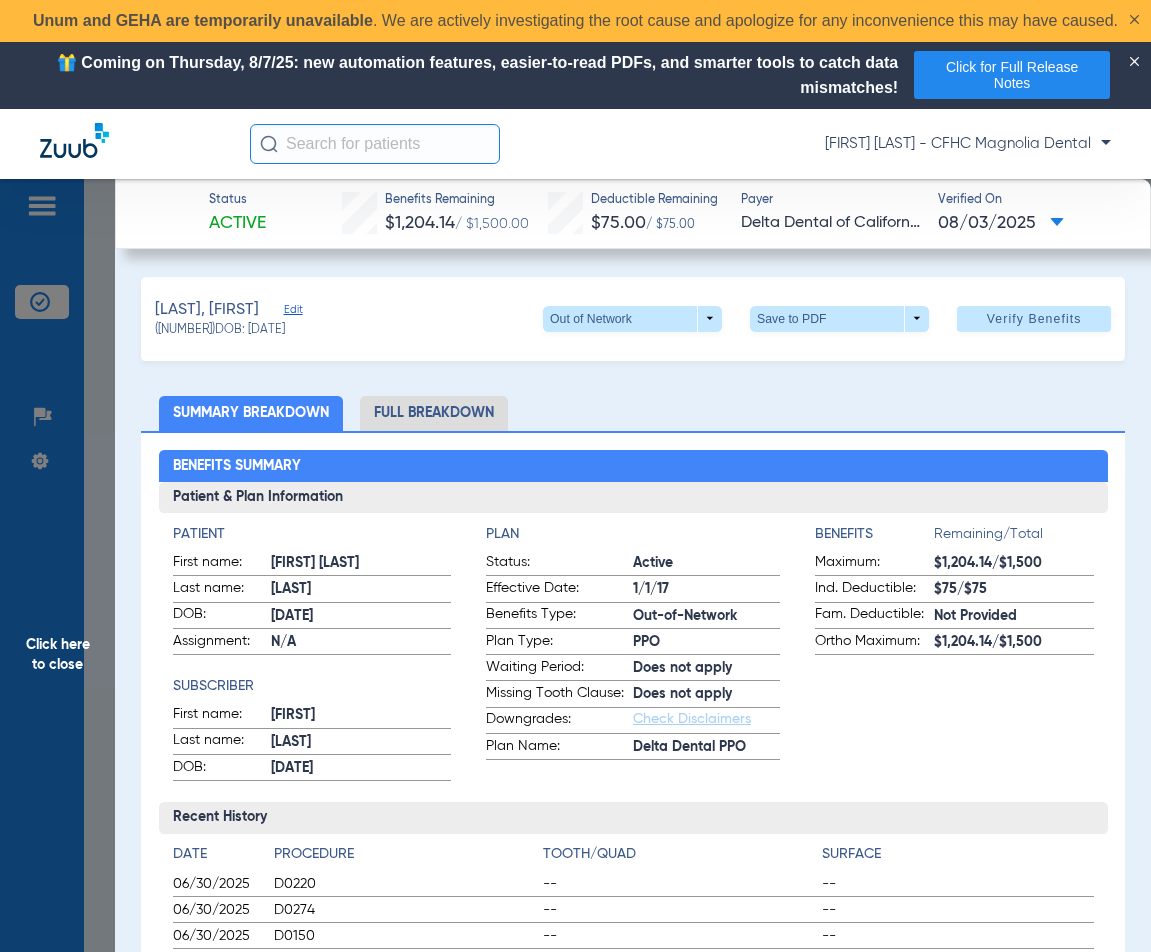 click on "([NUMBER]) DOB: [DATE]" 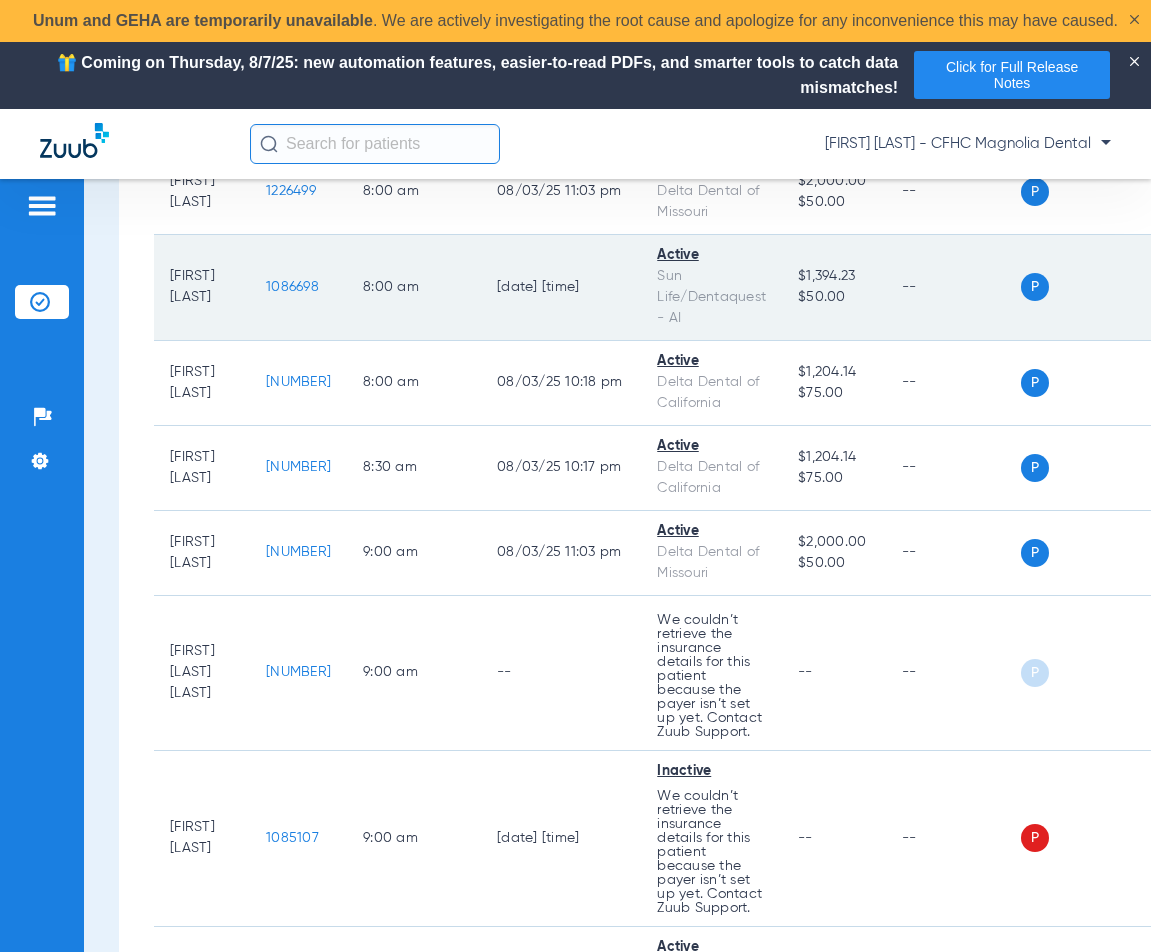 scroll, scrollTop: 400, scrollLeft: 0, axis: vertical 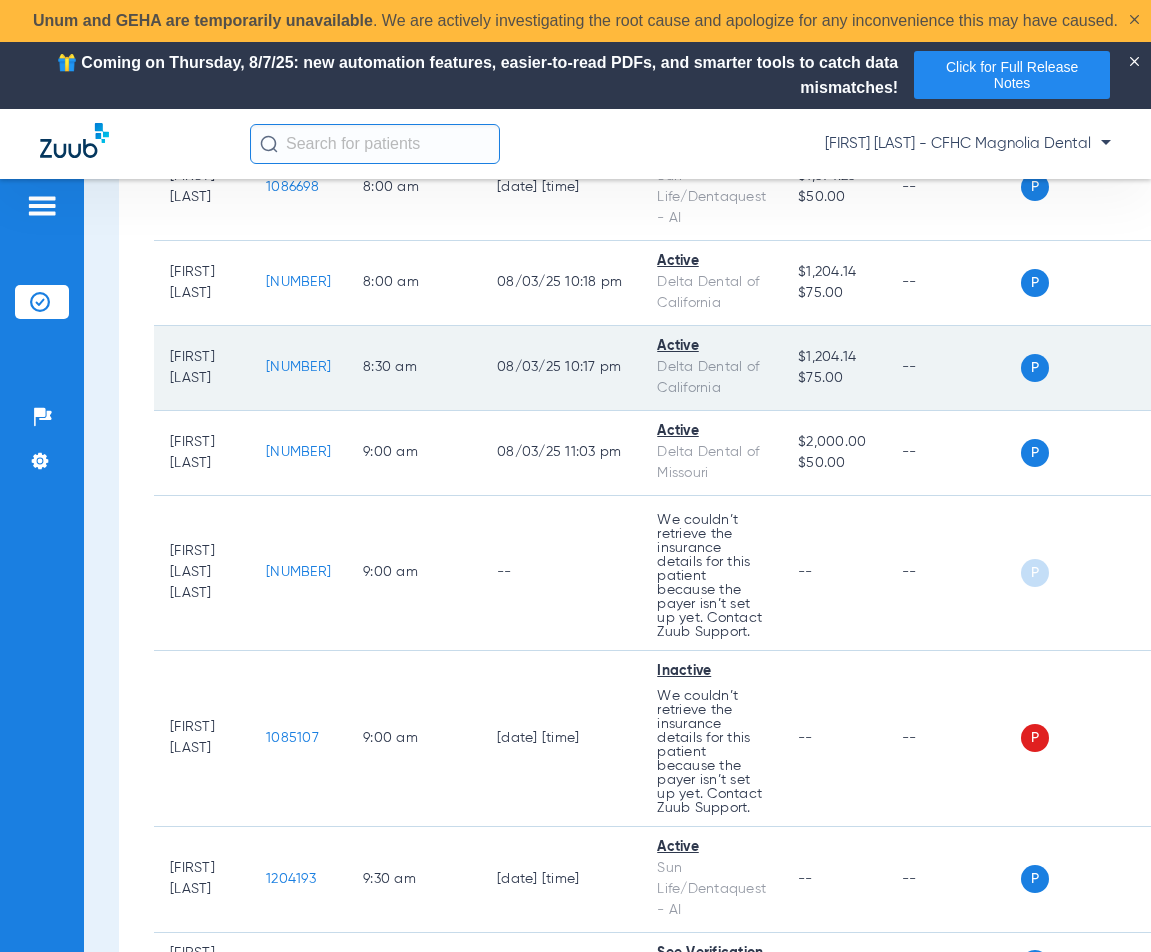 click on "[NUMBER]" 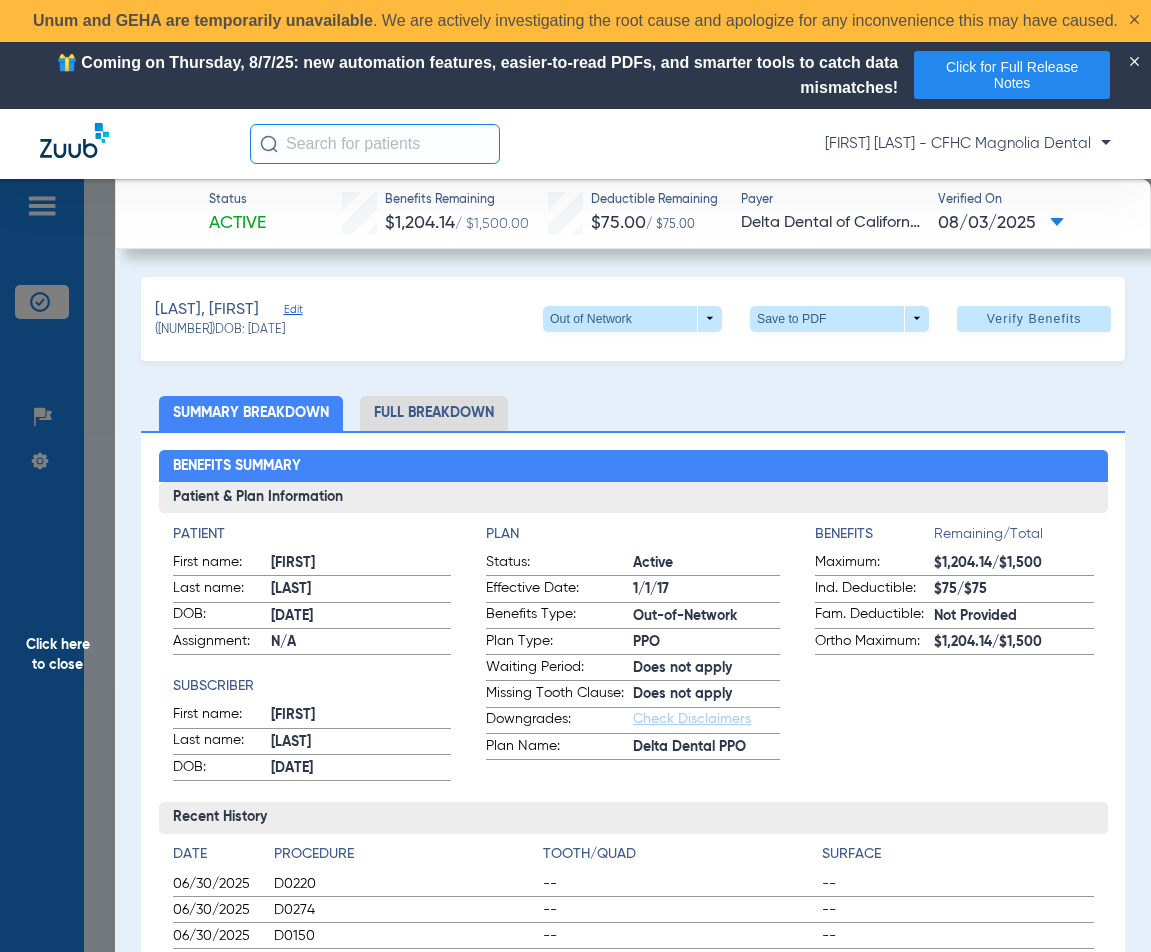 click 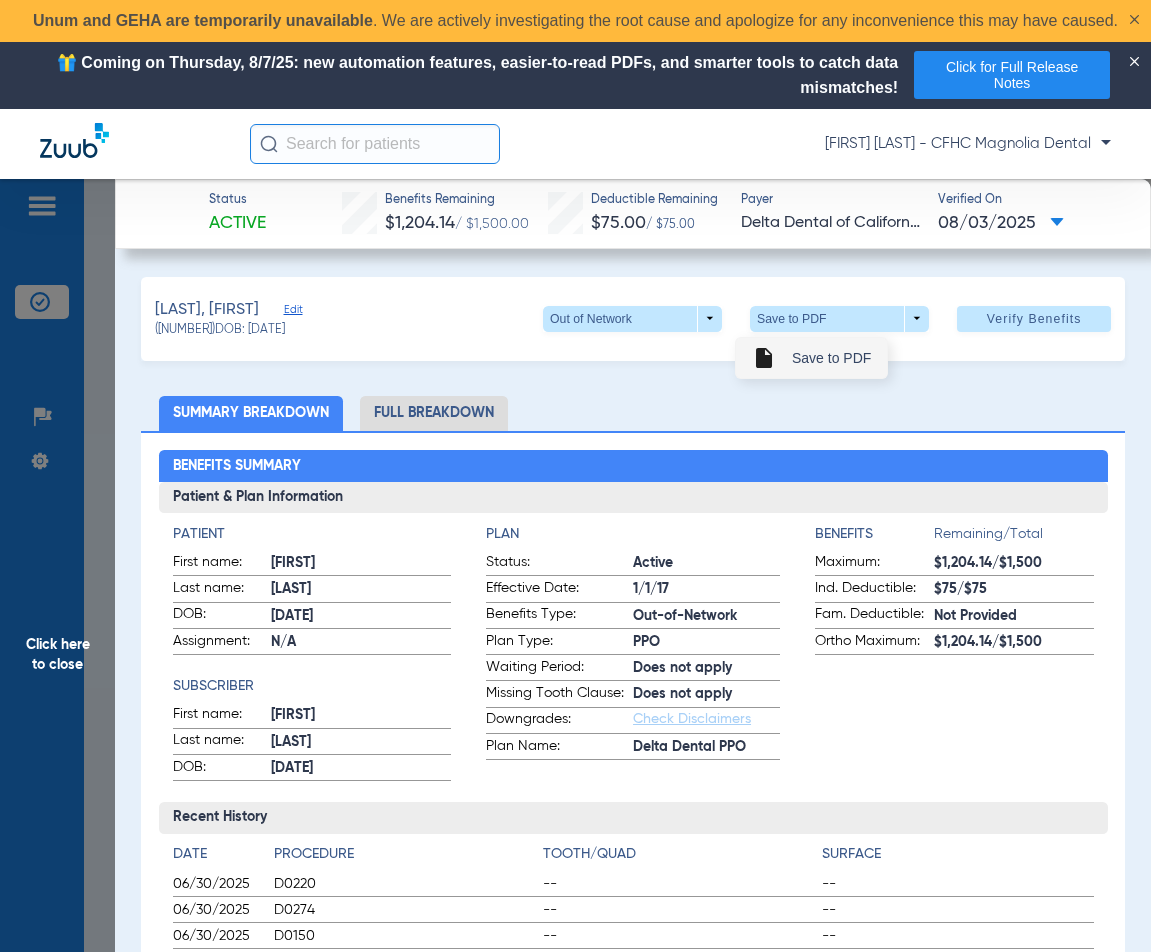 click on "Save to PDF" at bounding box center [831, 358] 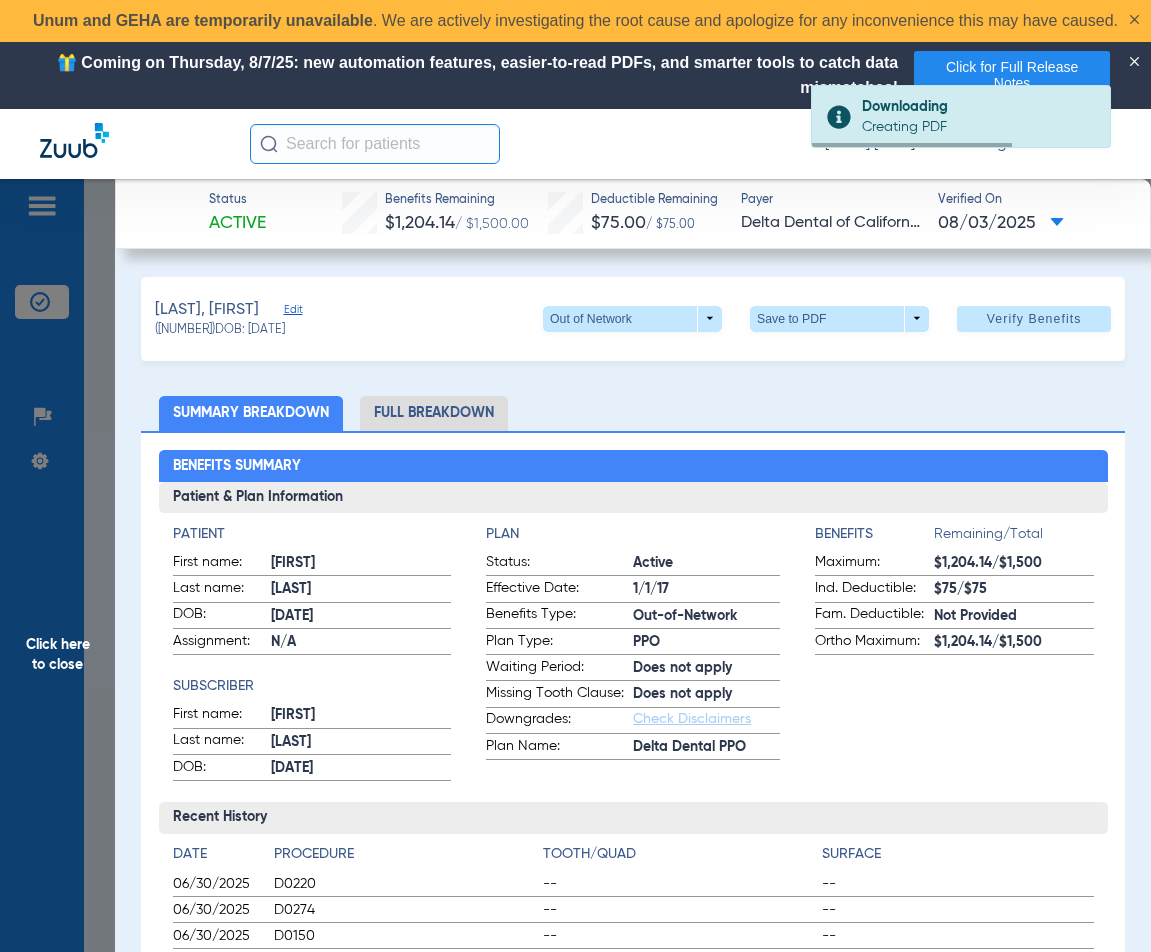 drag, startPoint x: 305, startPoint y: 330, endPoint x: 242, endPoint y: 336, distance: 63.28507 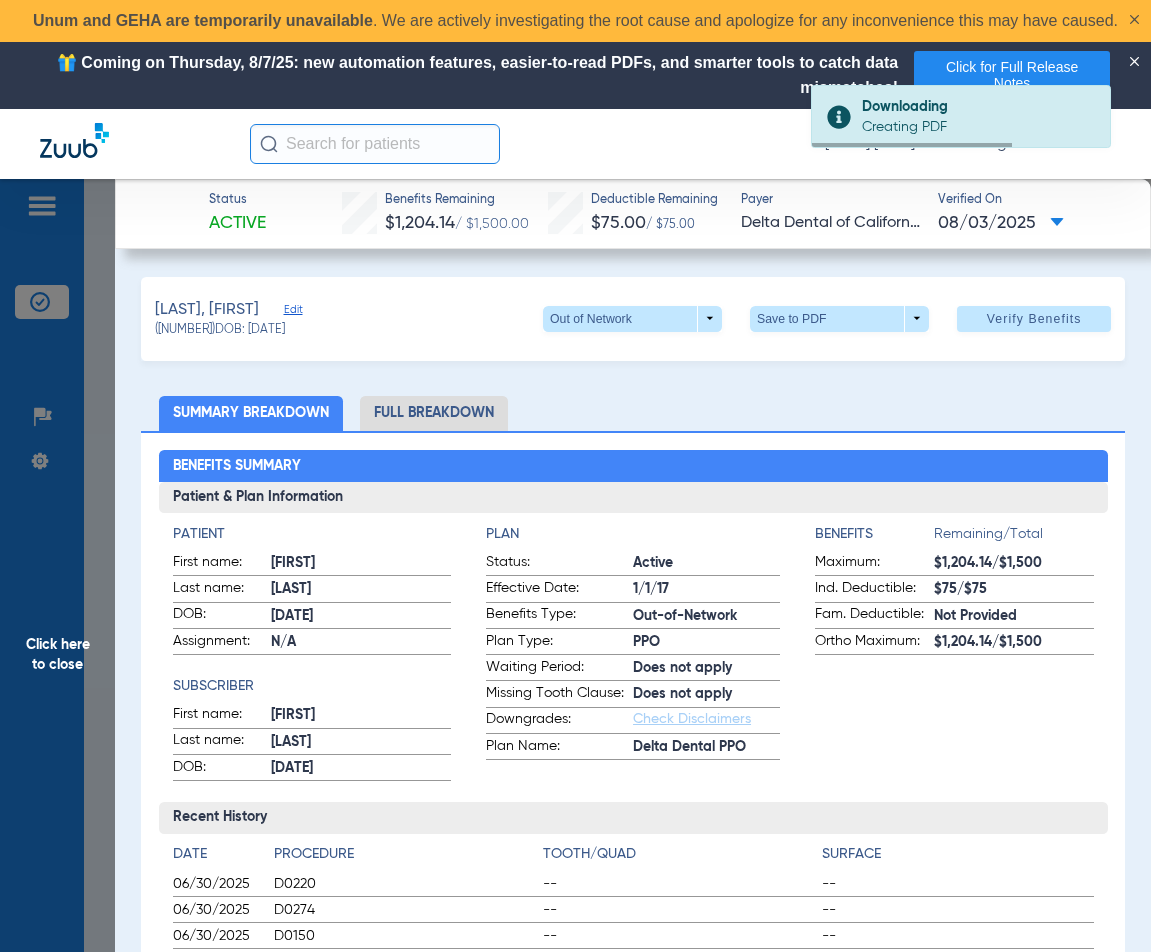 click on "([NUMBER]) DOB: [DATE]" 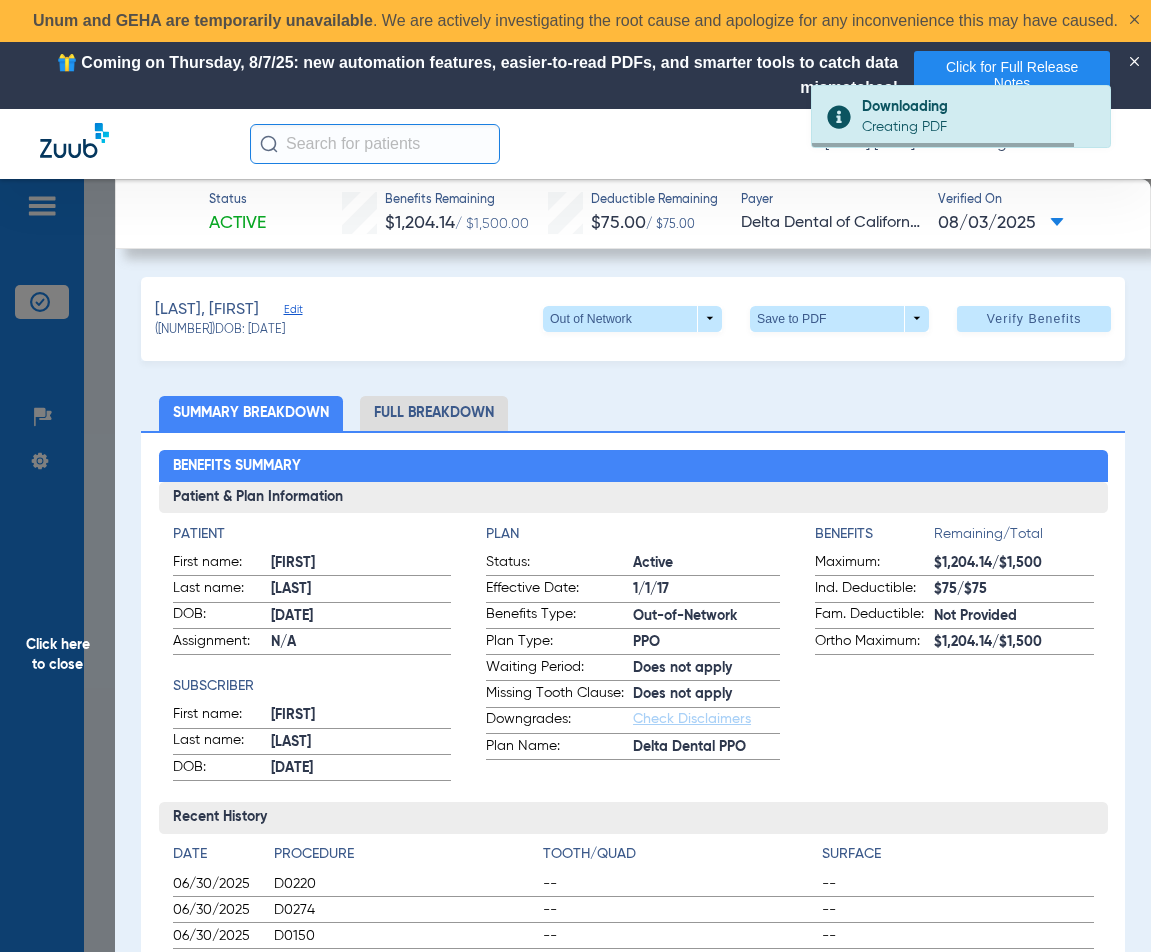 copy on "[DATE]" 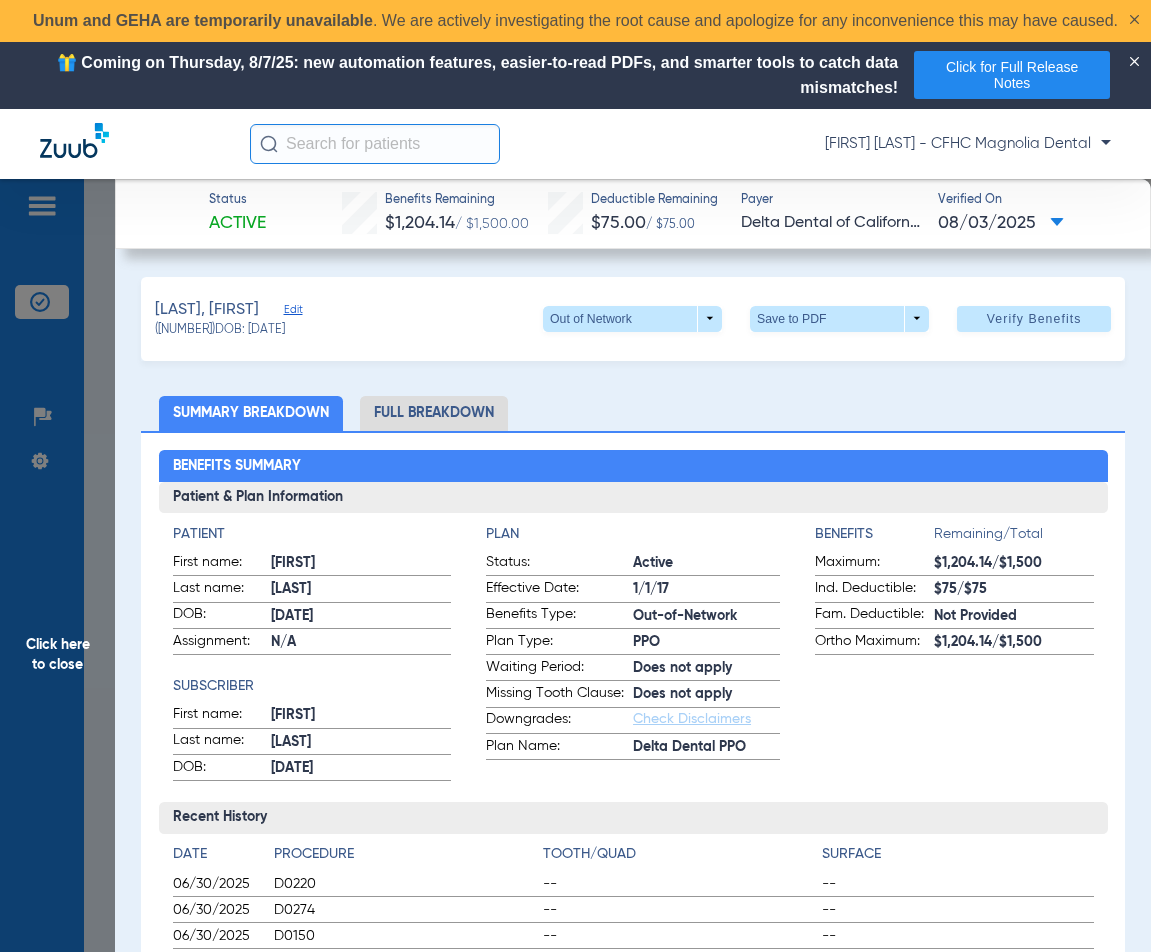 click on "Status Active Benefits Remaining $1,204.14 / $1,500.00 Deductible Remaining $75.00 / $75.00 Payer Delta Dental of California Verified On
[DATE] [LAST], [FIRST] Edit ([NUMBER]) DOB: [DATE] Out of Network arrow_drop_down Save to PDF arrow_drop_down Verify Benefits Subscriber Information First name YOULANDA Last name FRAZER DOB mm / dd / yyyy [DATE] Member ID [NUMBER] Group ID (optional) 0300003101 Insurance Payer Insurance
Delta Dental Of California Provider Dentist Angela Cooper [NUMBER] remove Dependent Information First name MICAH Last name FRAZER DOB mm / dd / yyyy [DATE] Member ID same as subscriber [NUMBER] Summary Breakdown Full Breakdown Benefits Summary Patient & Plan Information Patient First name: Micah Last name: Frazer DOB: [DATE] Assignment: N/A Subscriber First name: Youlanda Last name: Frazer DOB: [DATE] Plan Status: Active Effective Date: 1/1/17 Benefits Type: Out-of-Network PPO --" 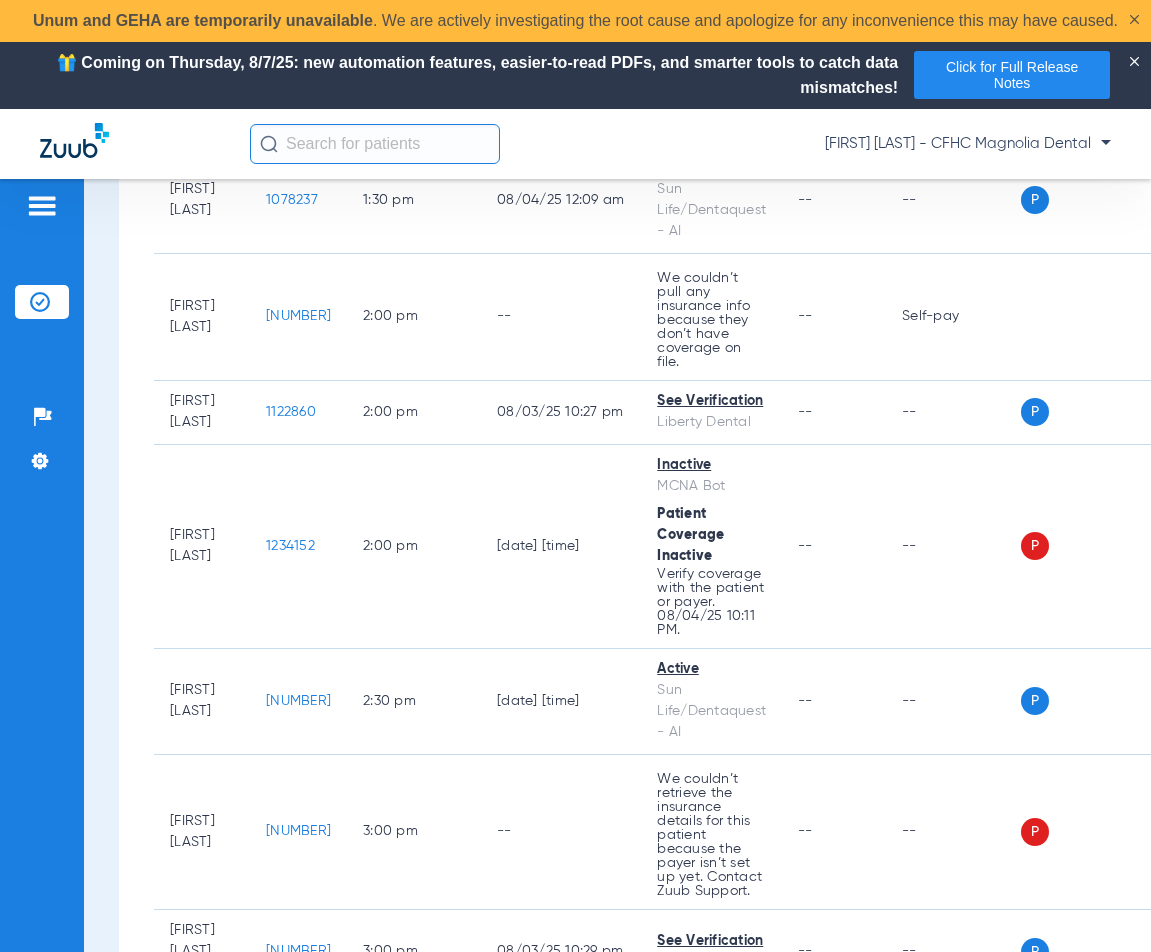 scroll, scrollTop: 1800, scrollLeft: 0, axis: vertical 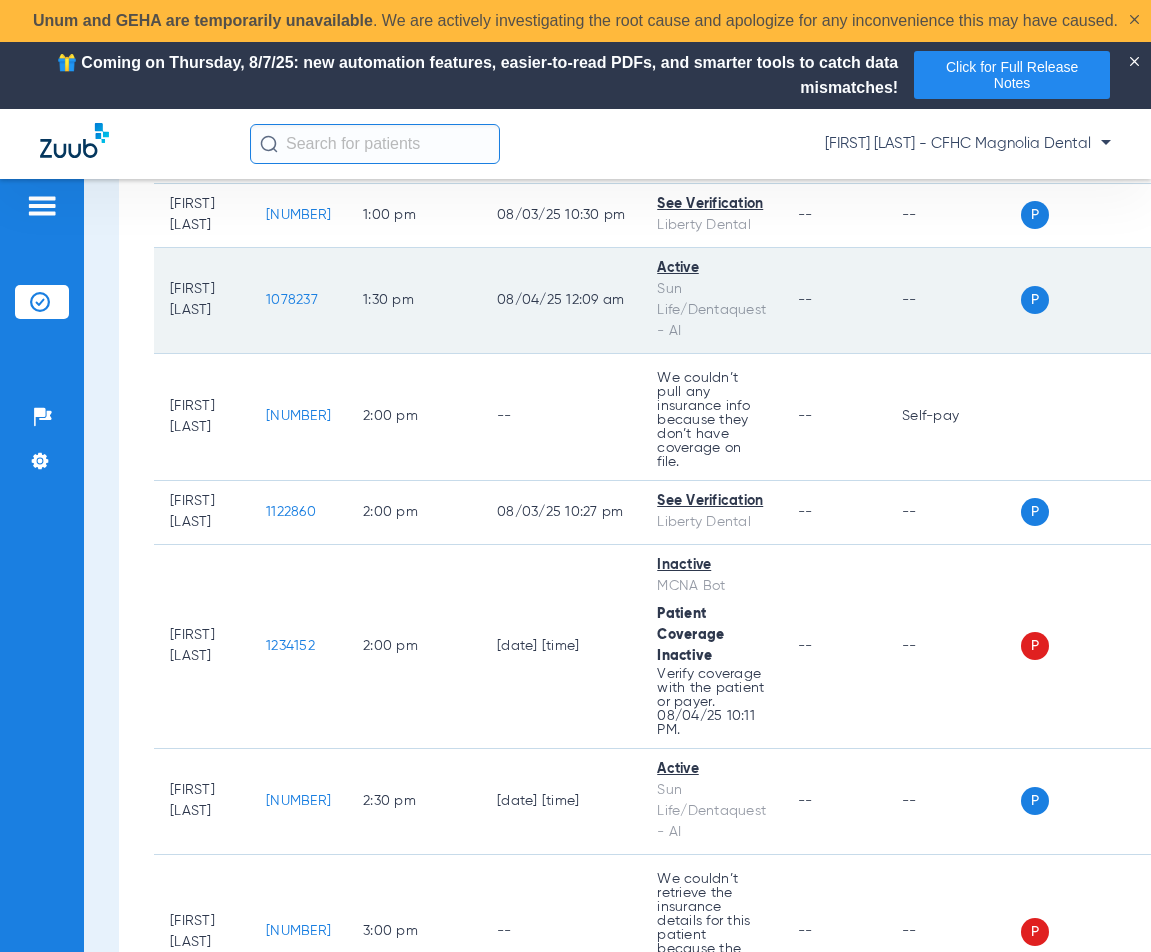 click on "1078237" 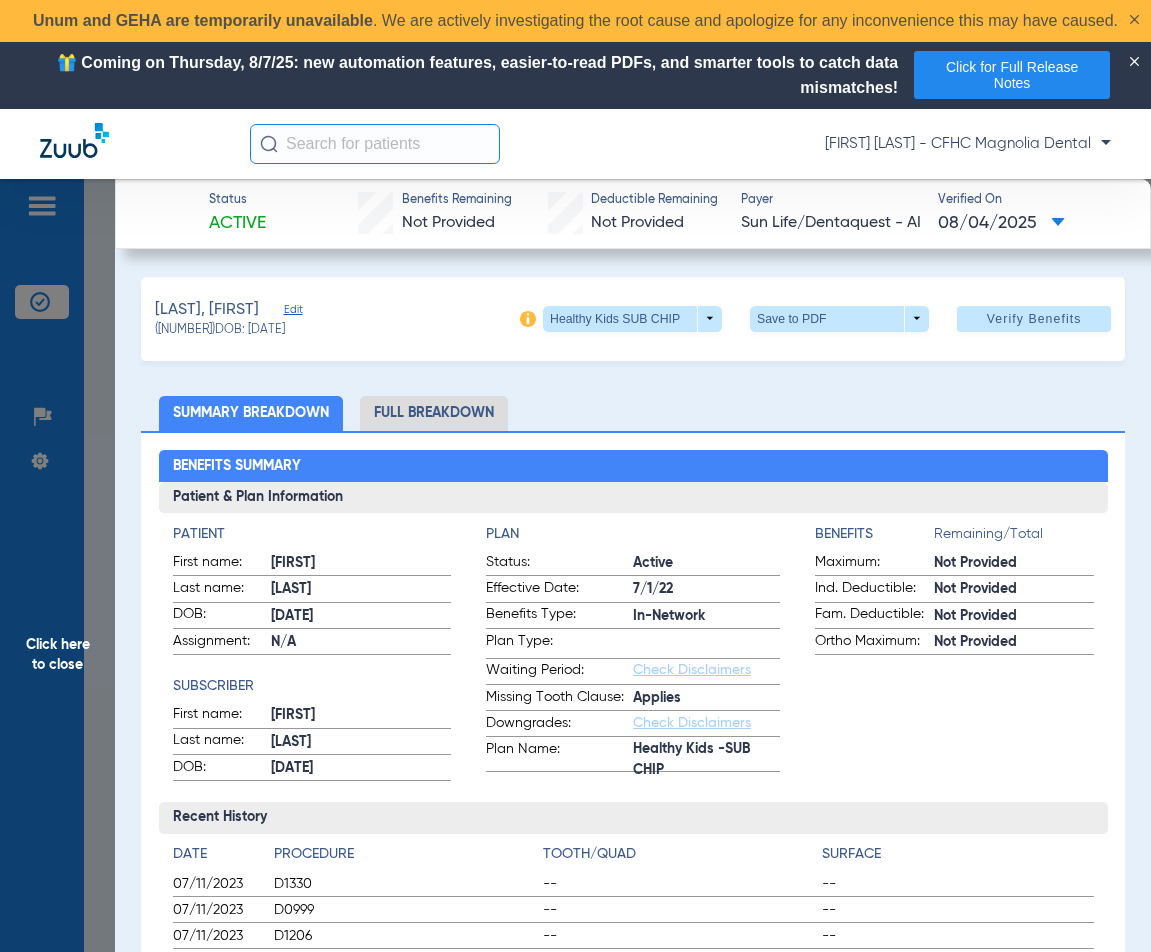 drag, startPoint x: 314, startPoint y: 326, endPoint x: 239, endPoint y: 337, distance: 75.802376 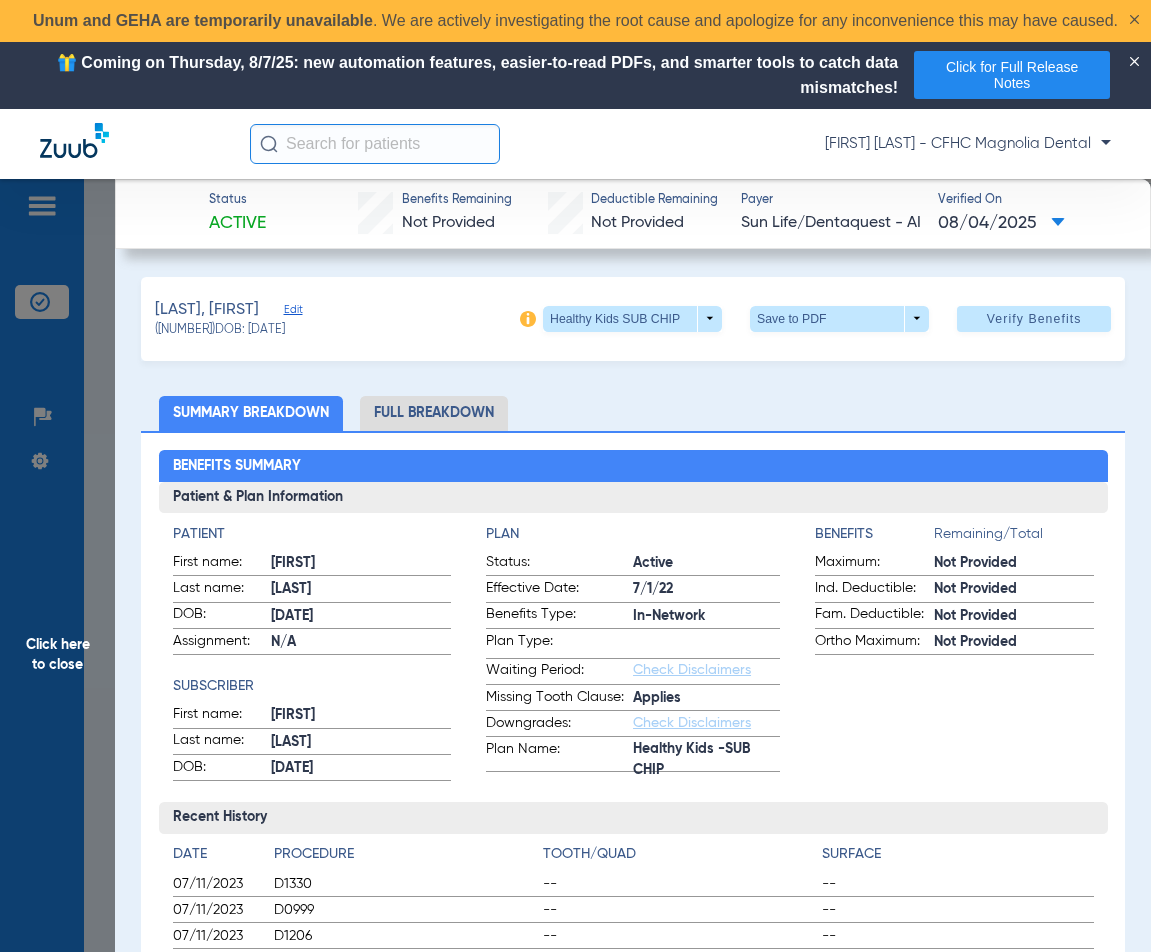 click on "([NUMBER]) DOB: [DATE]" 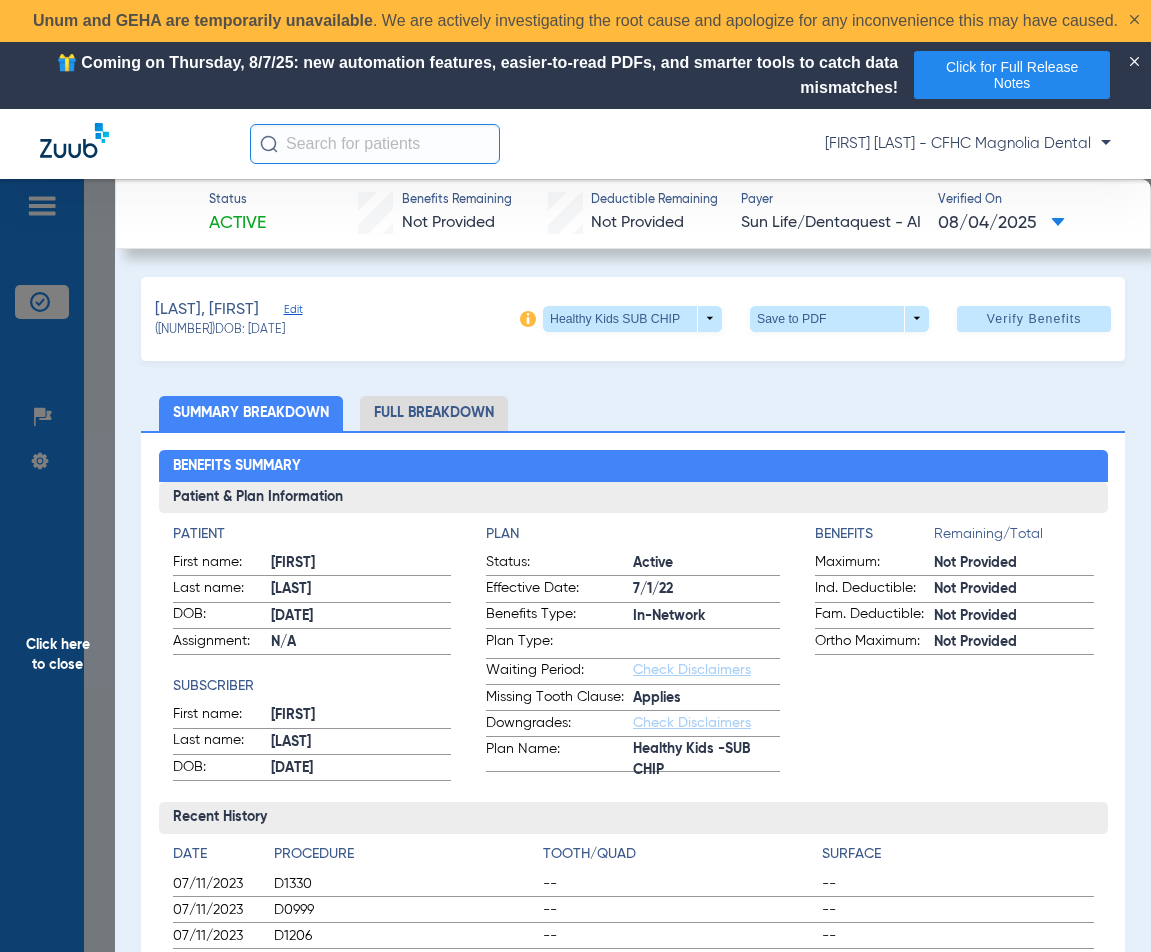 copy on "[DATE]" 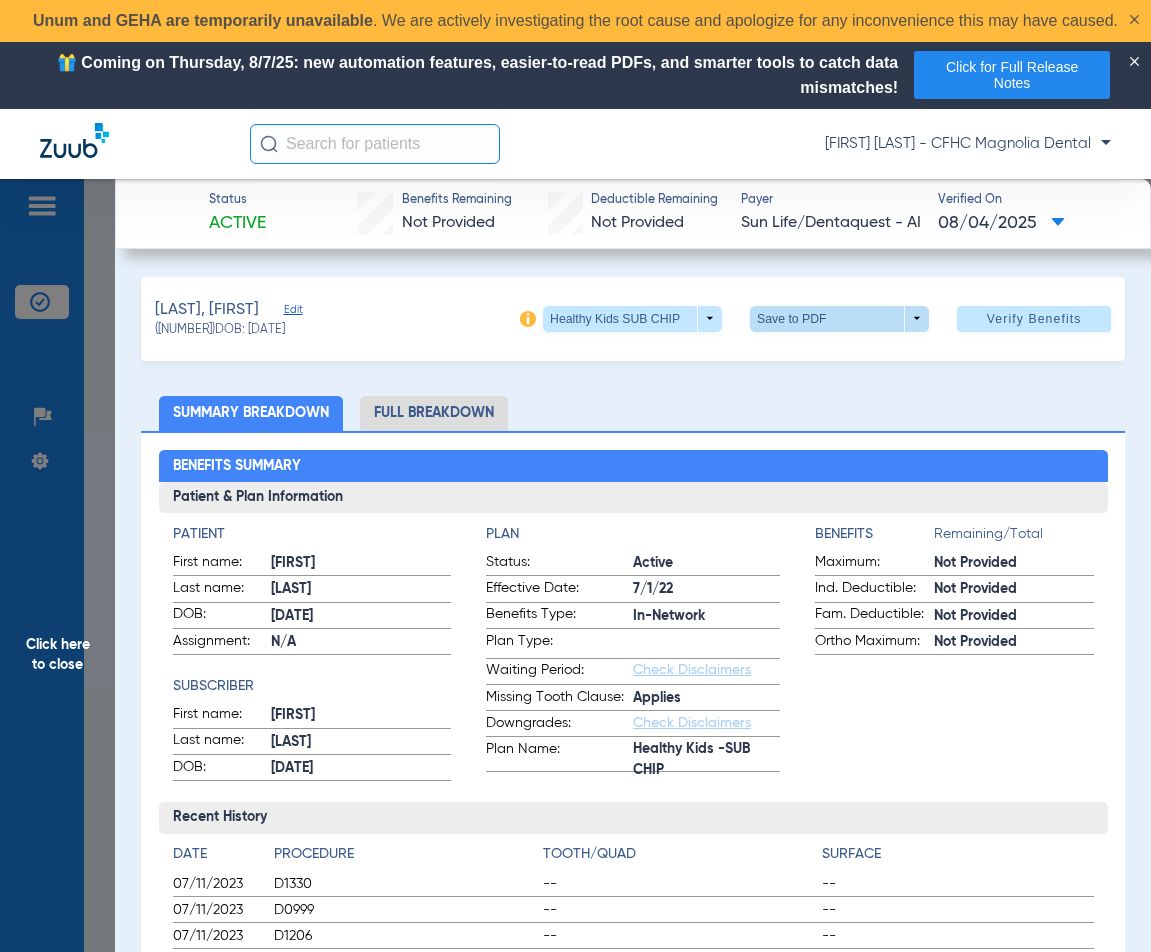 click 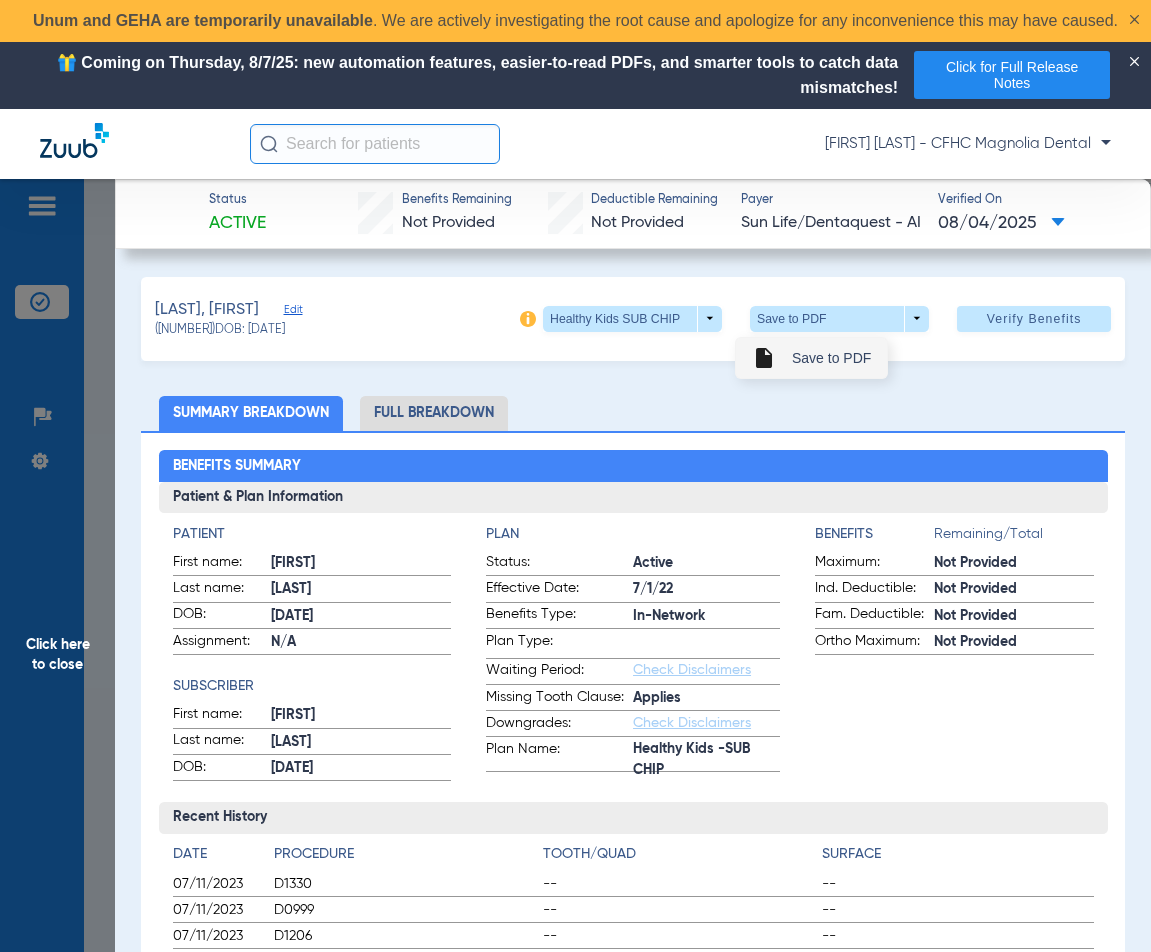 click on "Save to PDF" at bounding box center (831, 358) 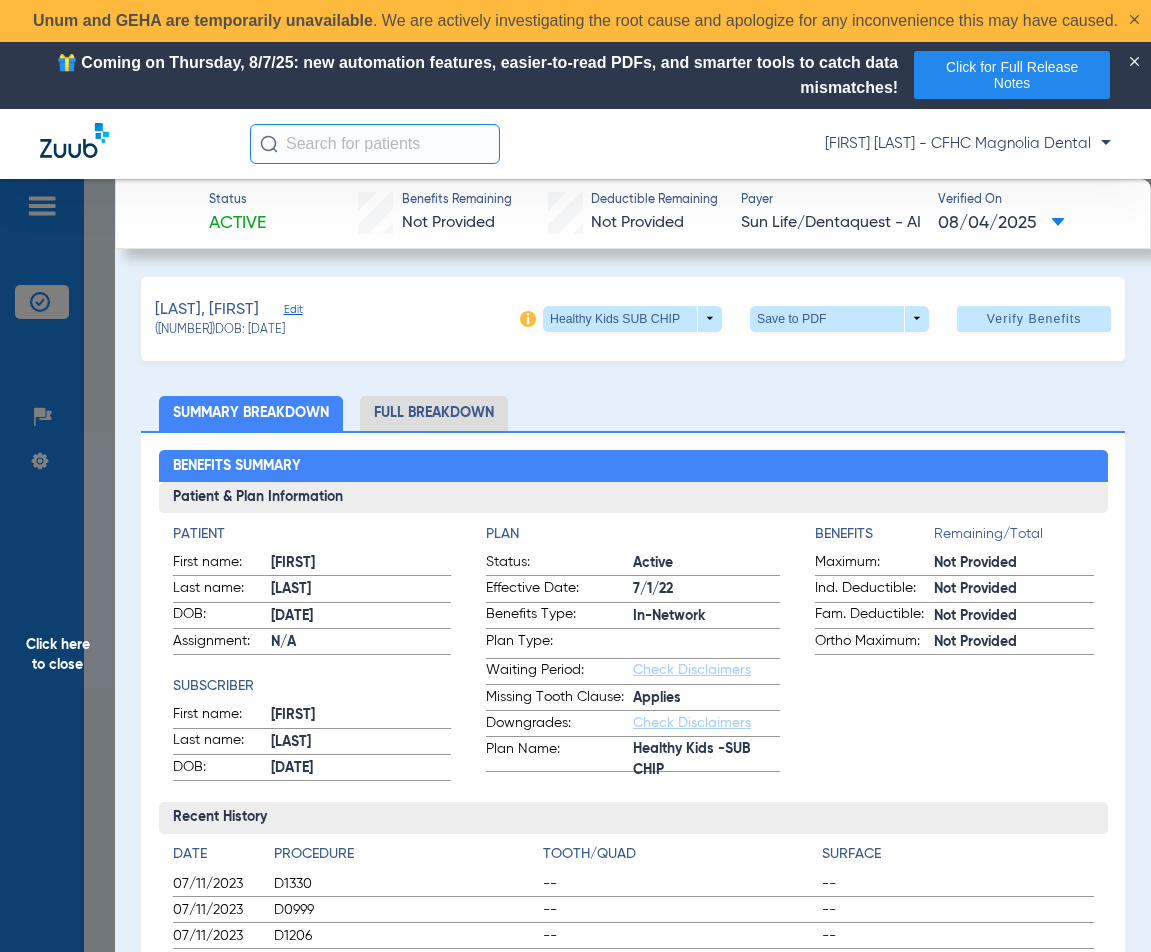 copy on "[DATE]" 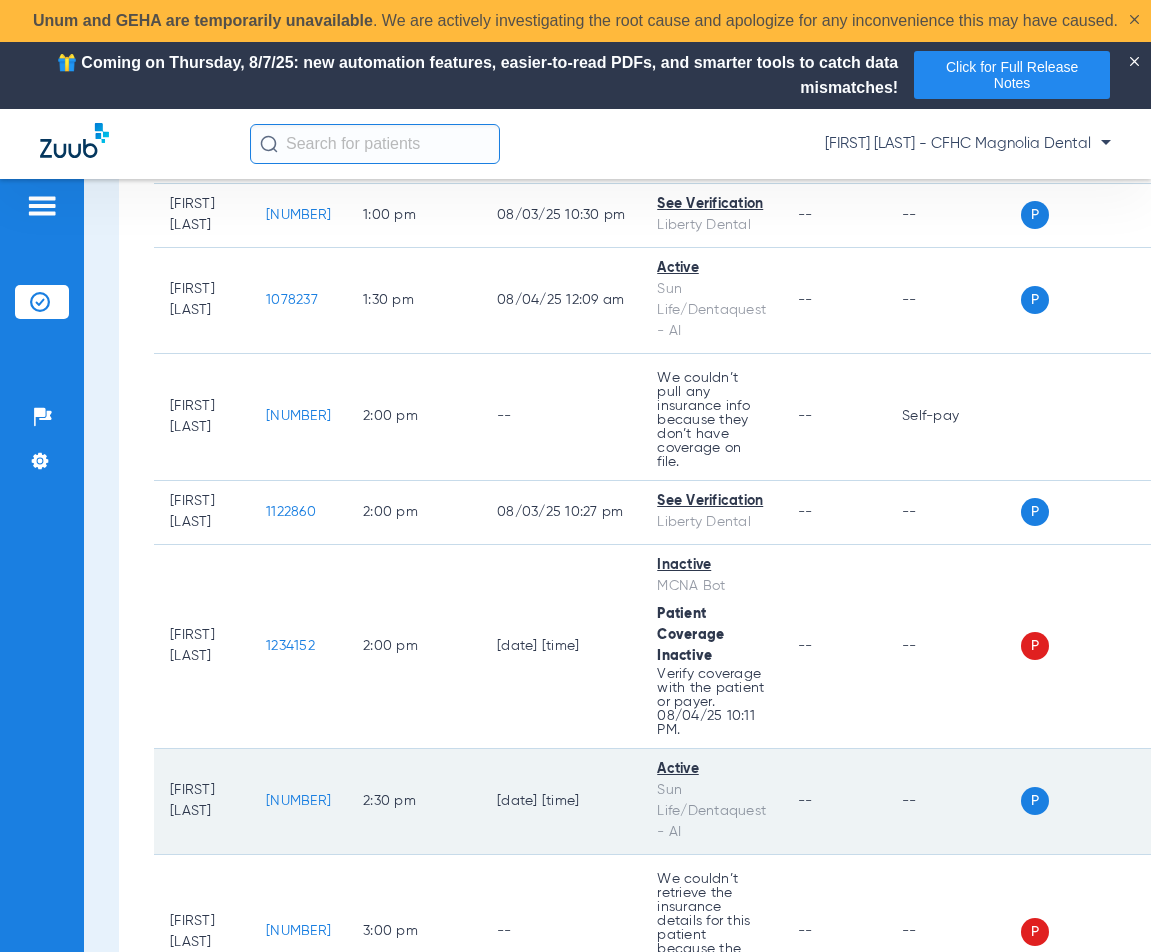 click on "[NUMBER]" 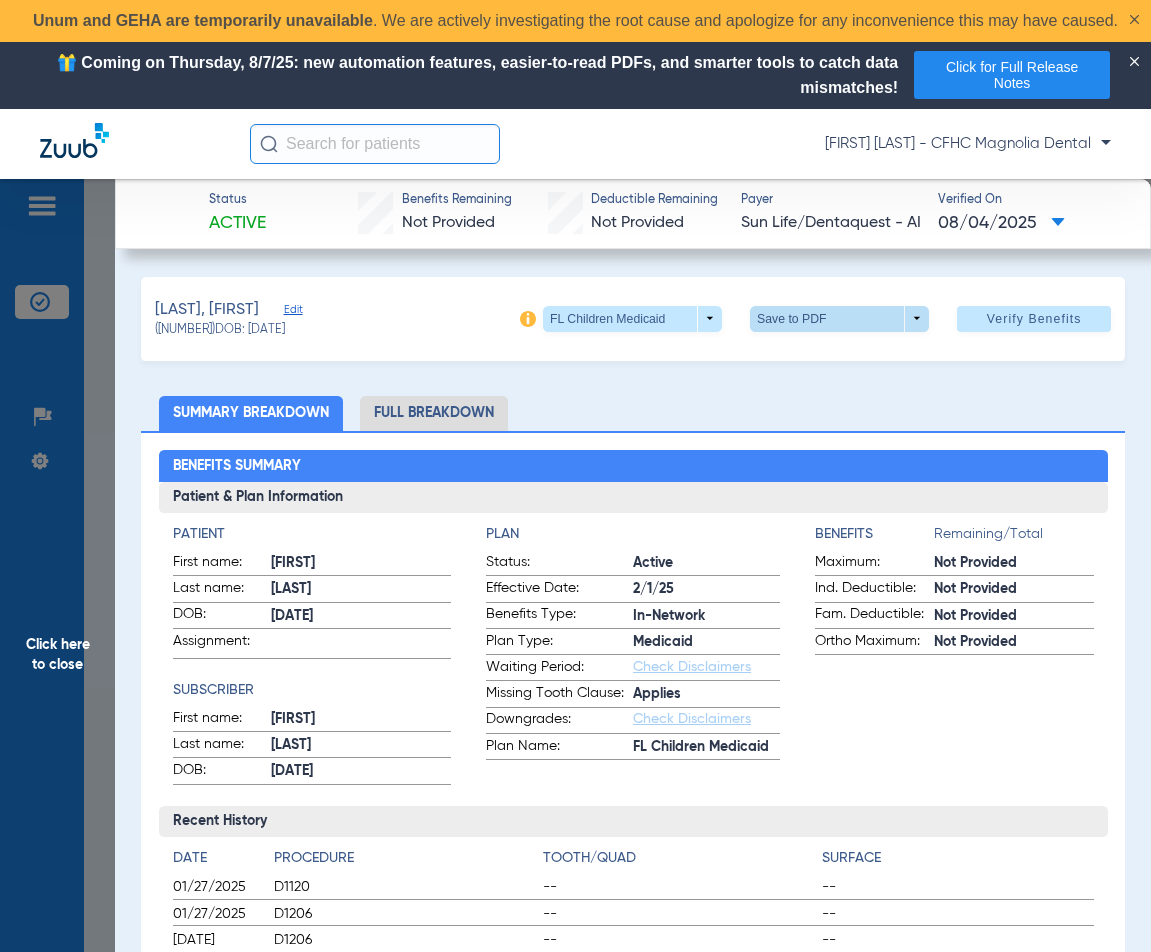 click 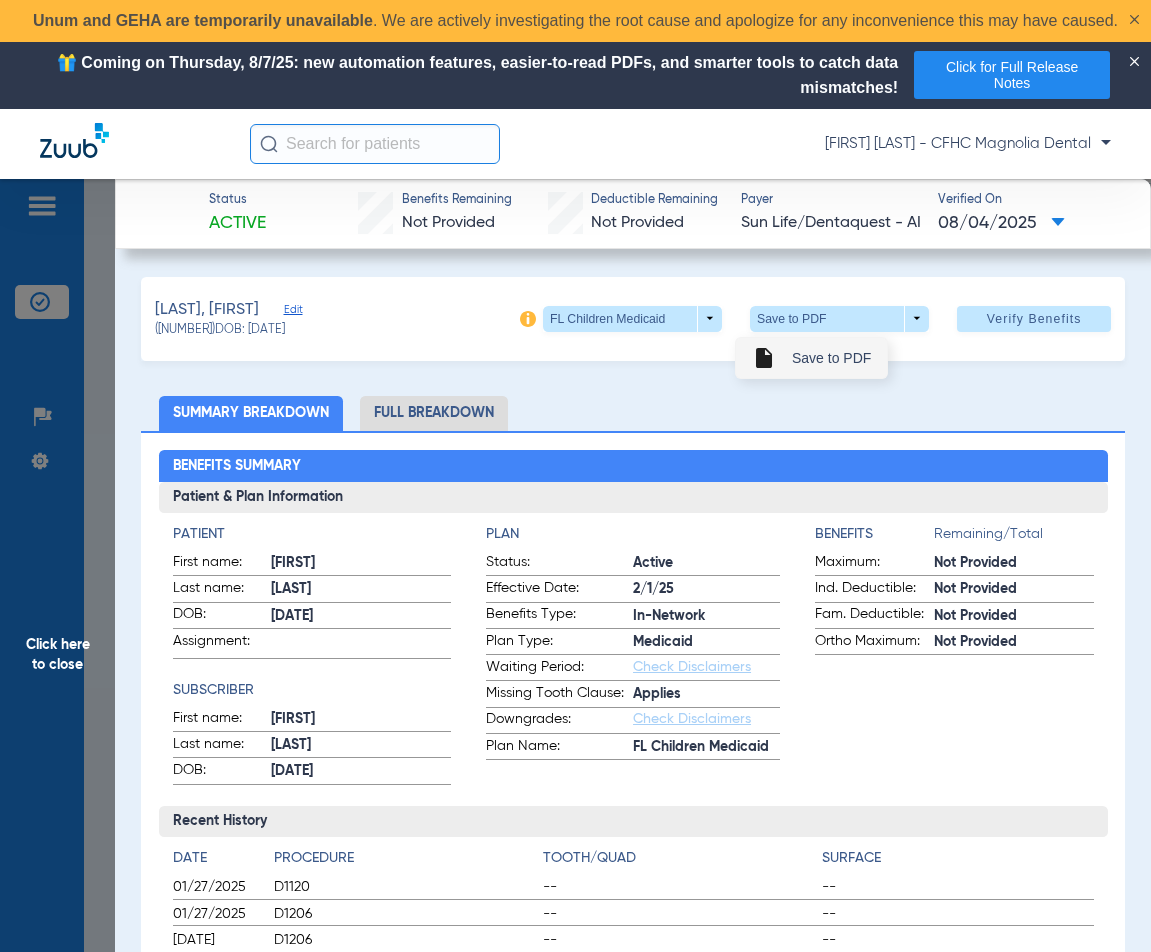 click on "Save to PDF" at bounding box center (831, 358) 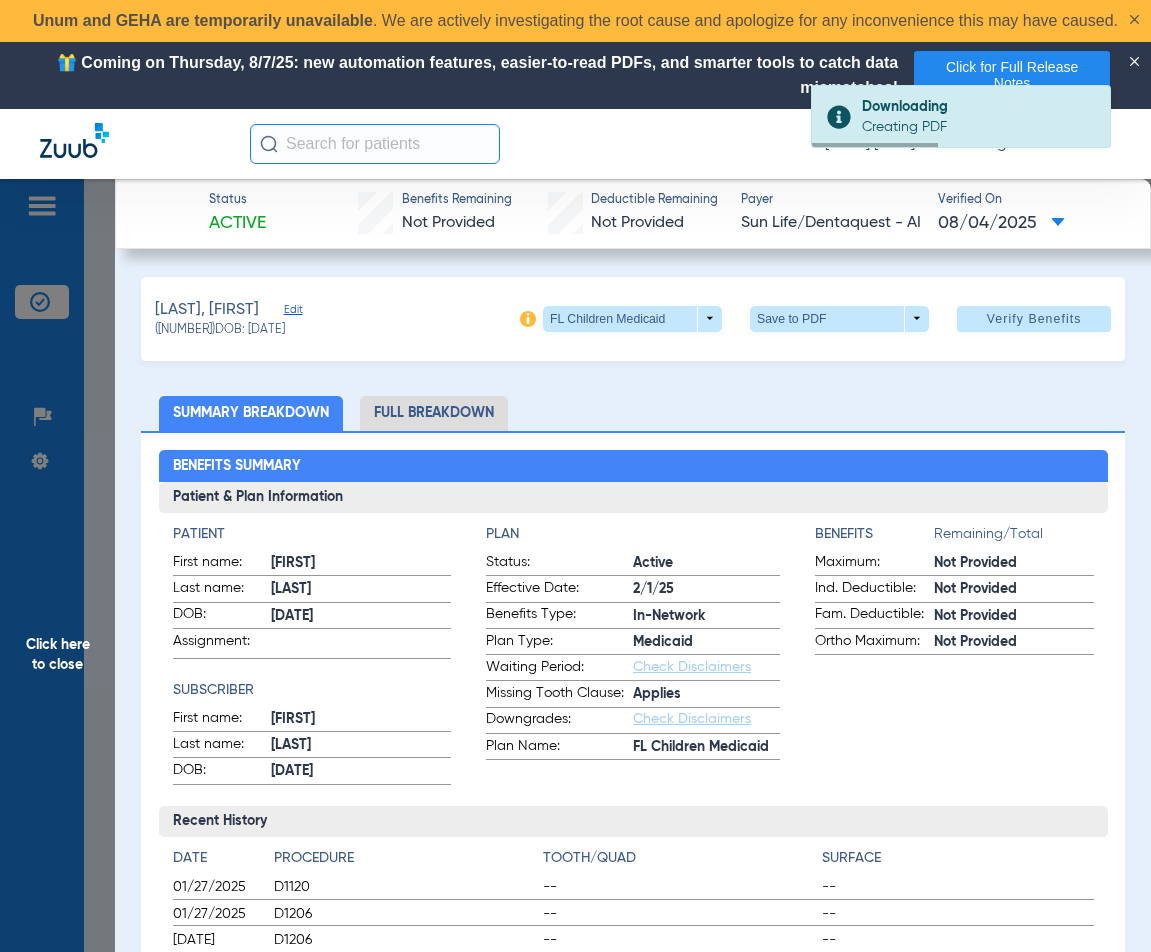 drag, startPoint x: 307, startPoint y: 334, endPoint x: 243, endPoint y: 332, distance: 64.03124 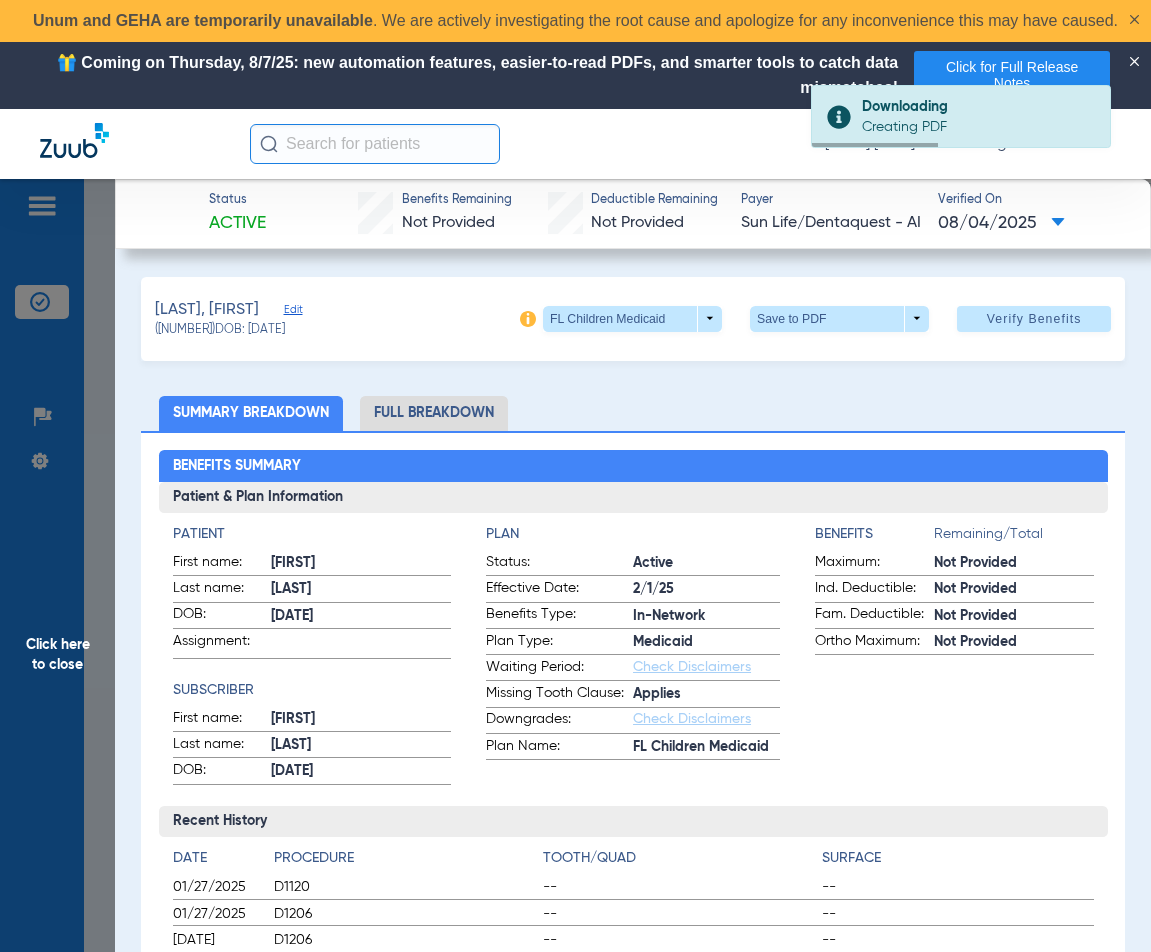 click on "([NUMBER]) DOB: [DATE]" 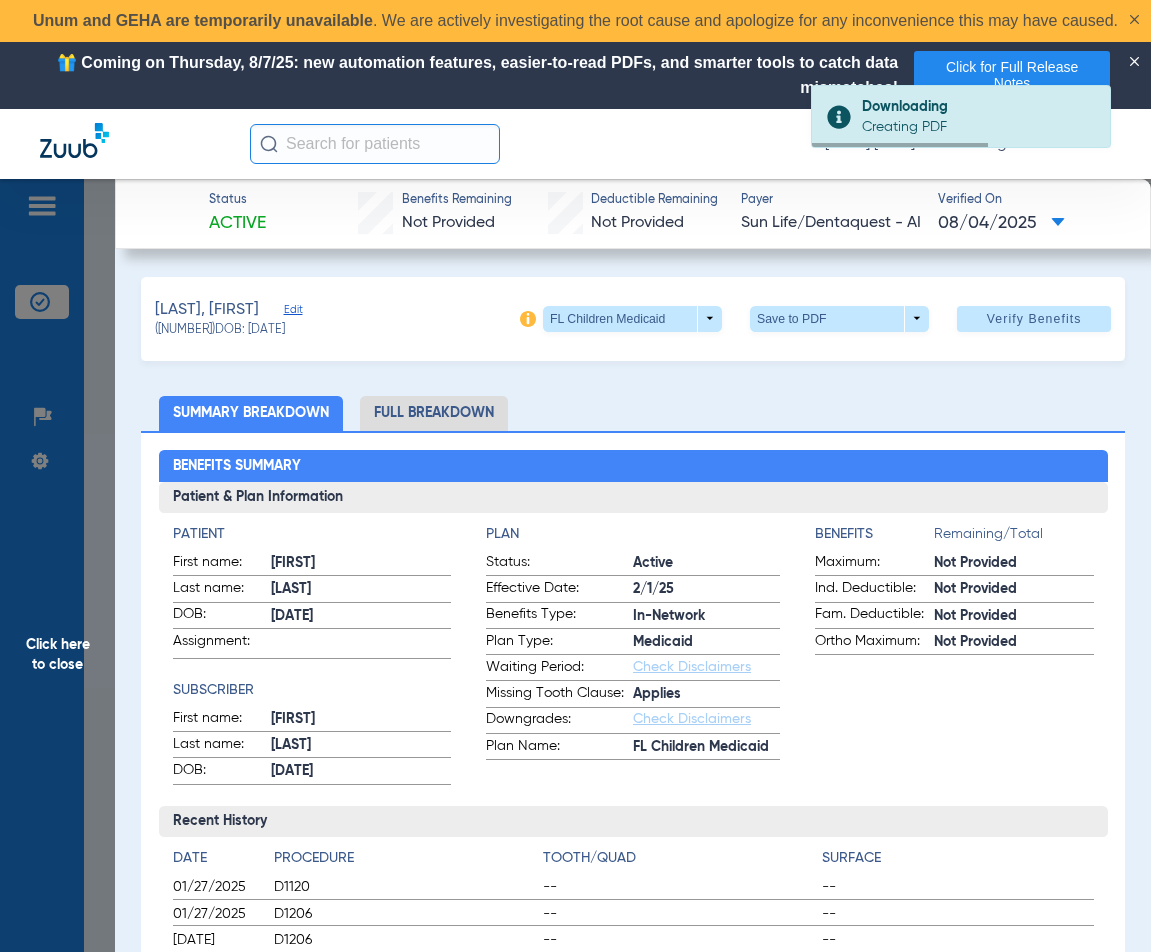 copy on "[DATE]" 